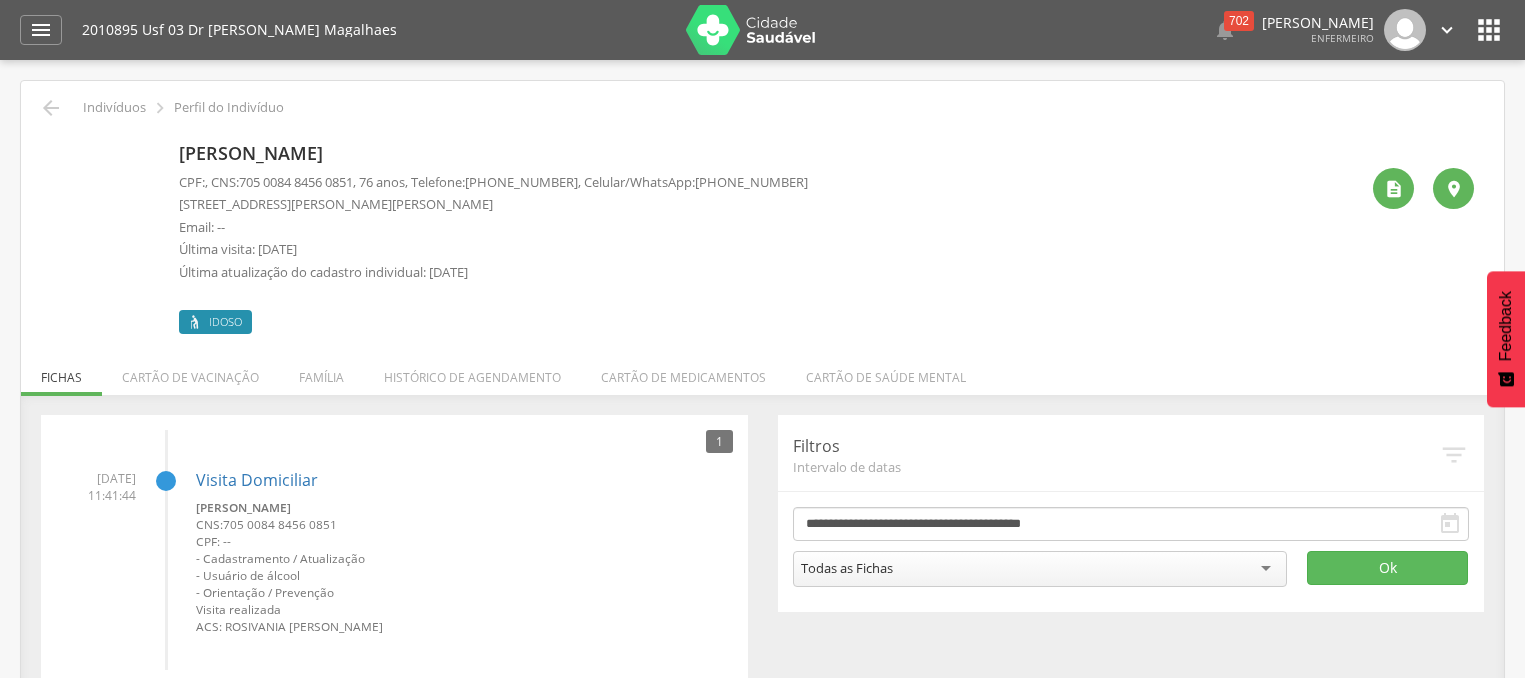 scroll, scrollTop: 0, scrollLeft: 0, axis: both 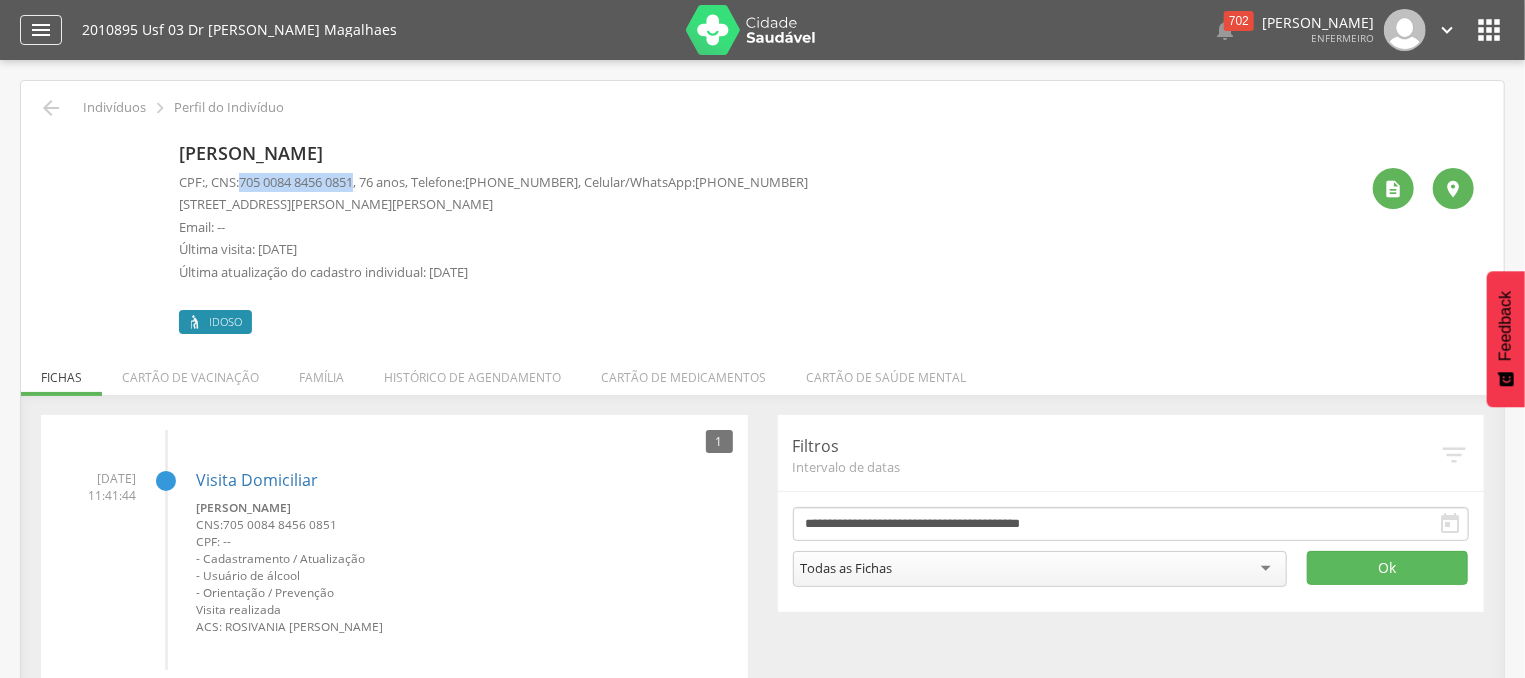 click on "" at bounding box center [41, 30] 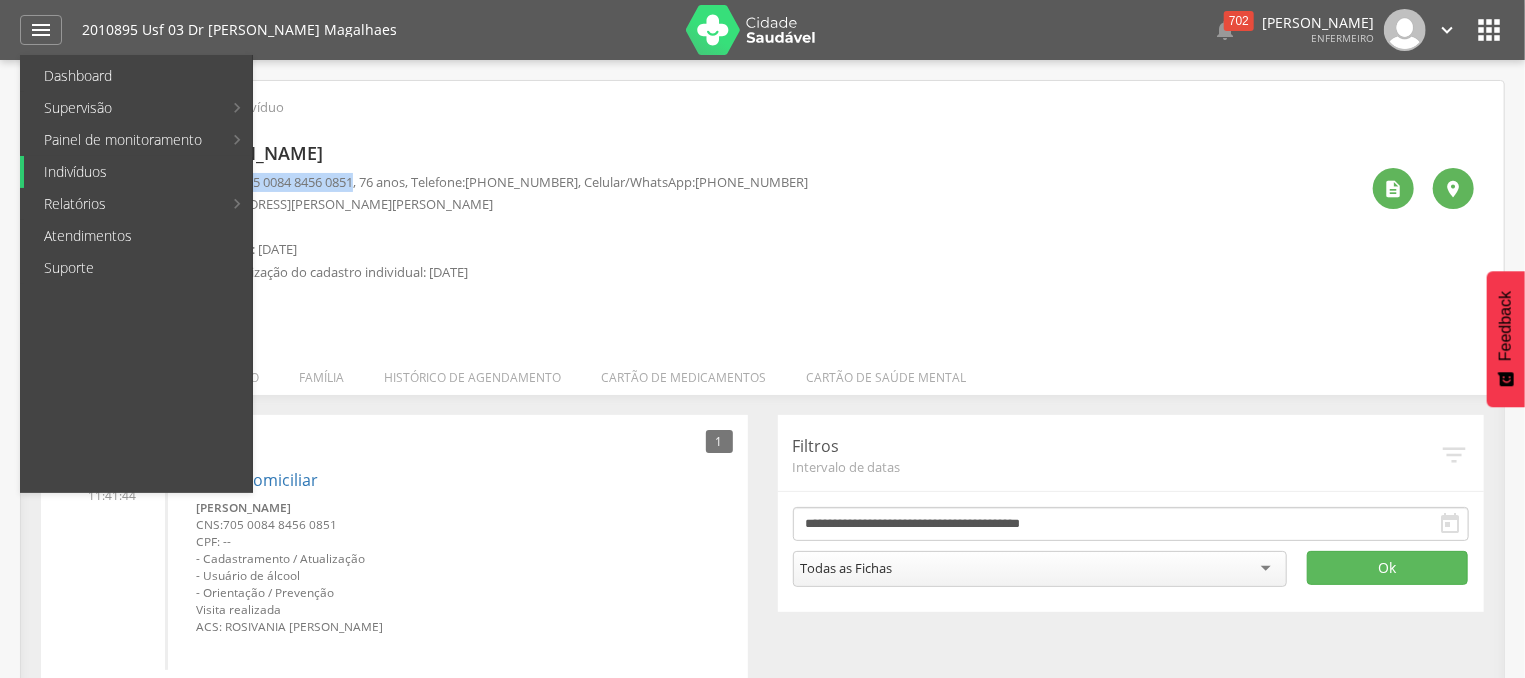 click on "Indivíduos" at bounding box center [138, 172] 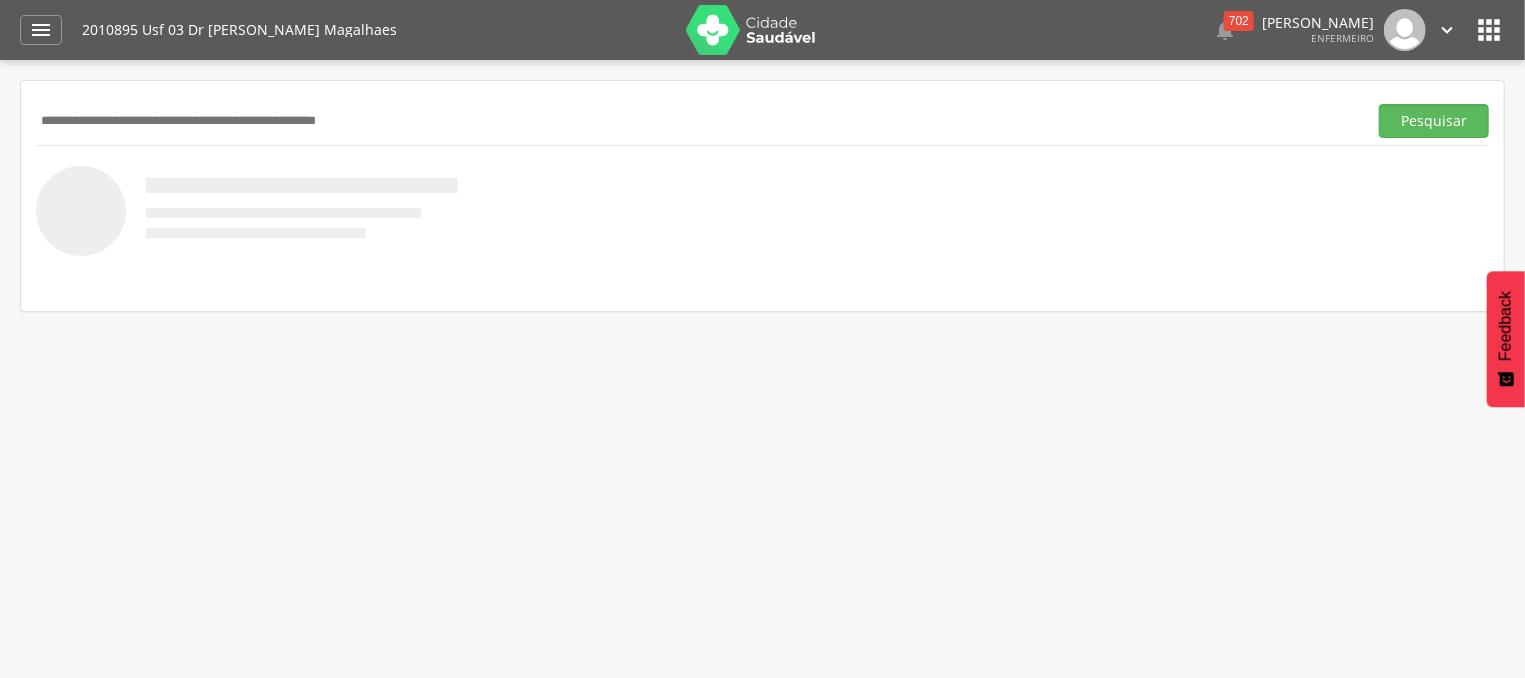 click at bounding box center (697, 121) 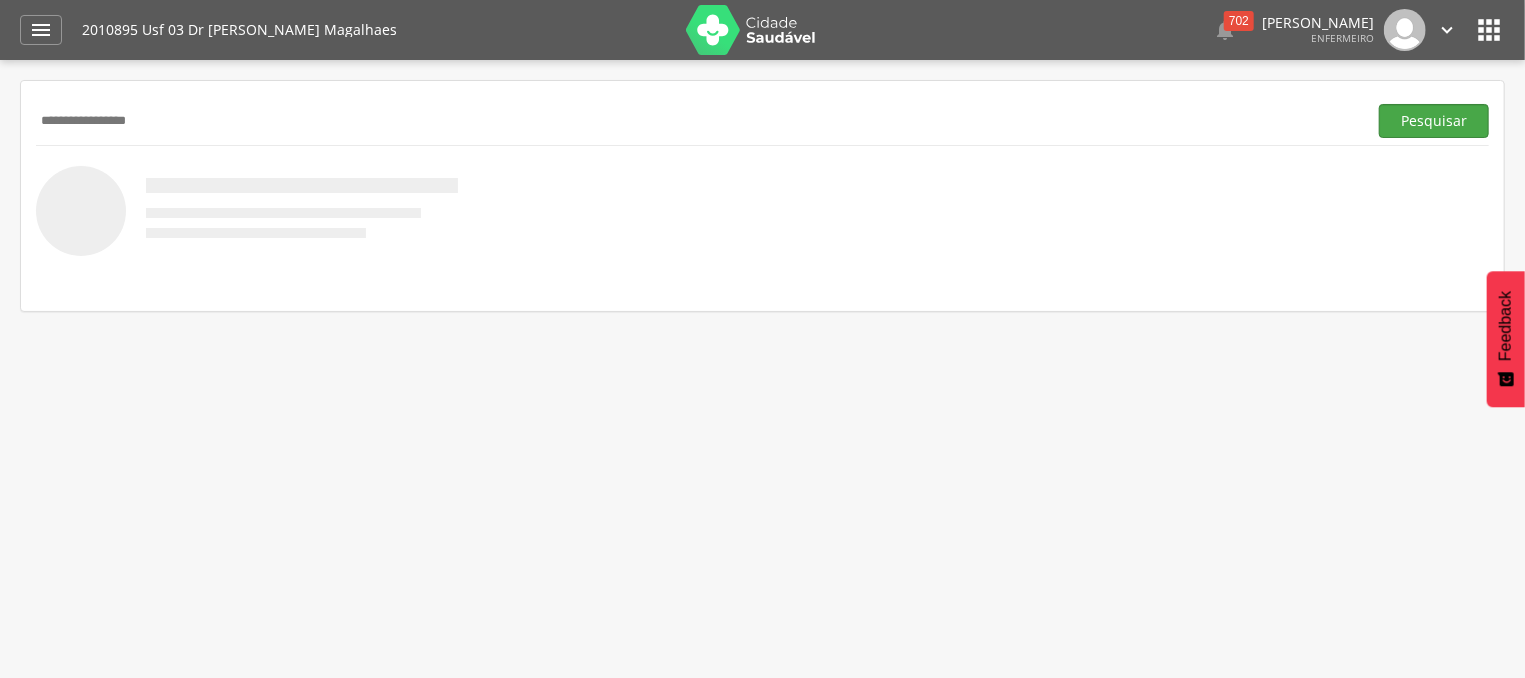 type on "**********" 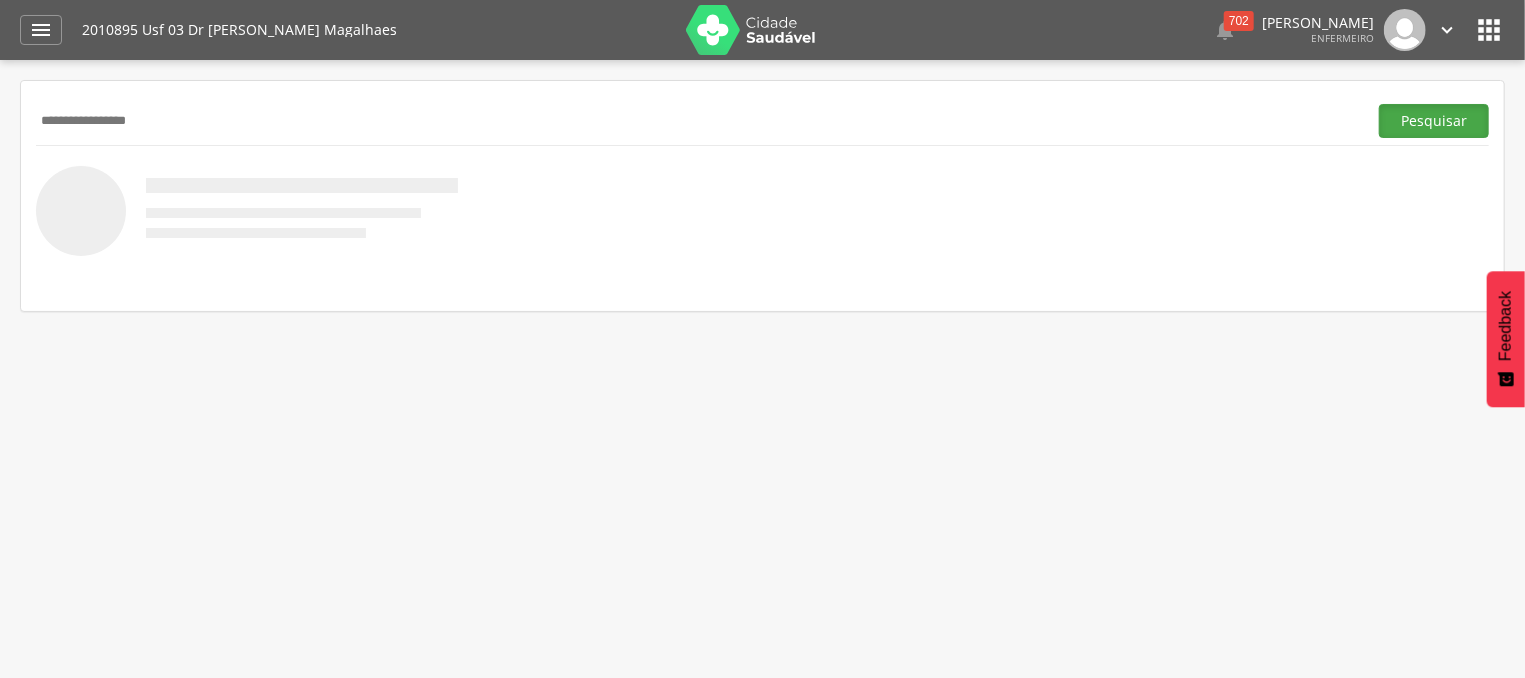 click on "Pesquisar" at bounding box center [1434, 121] 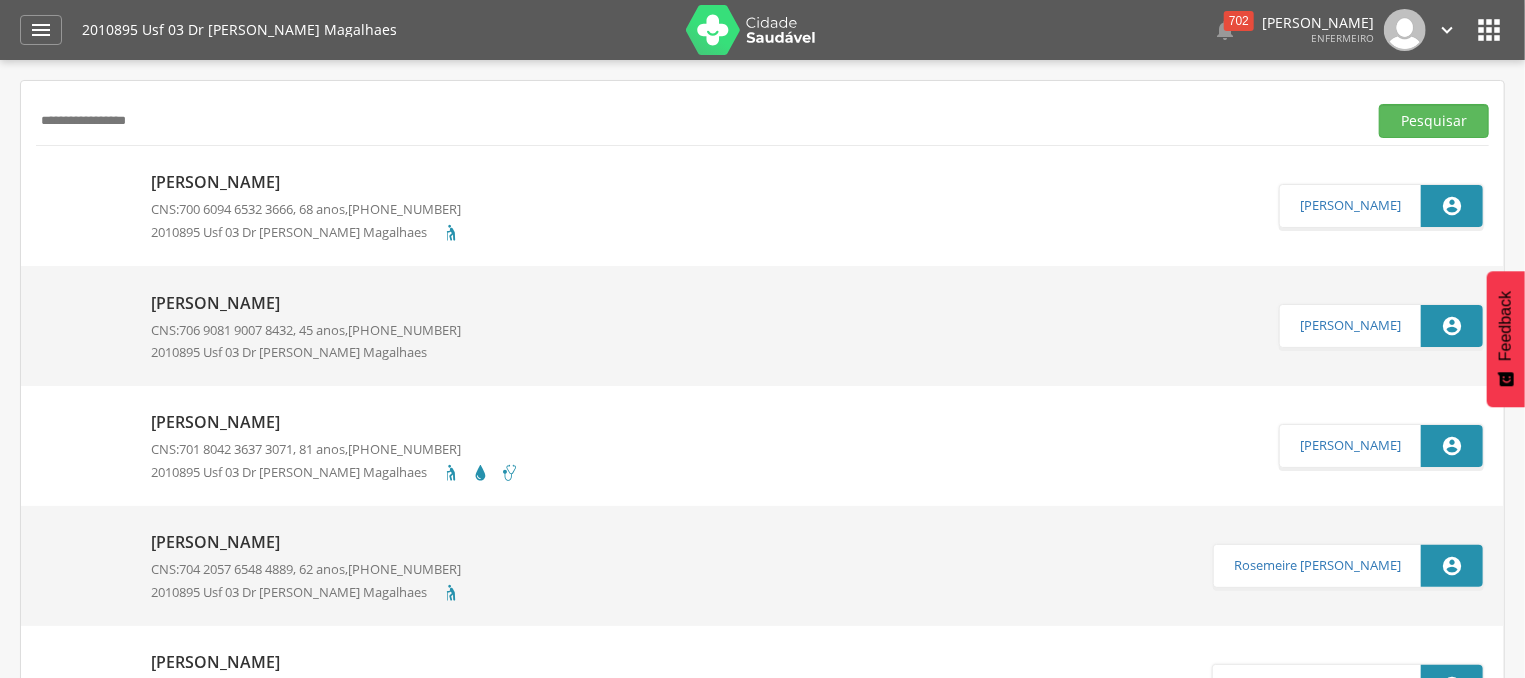 click on "[PERSON_NAME]" at bounding box center [311, 182] 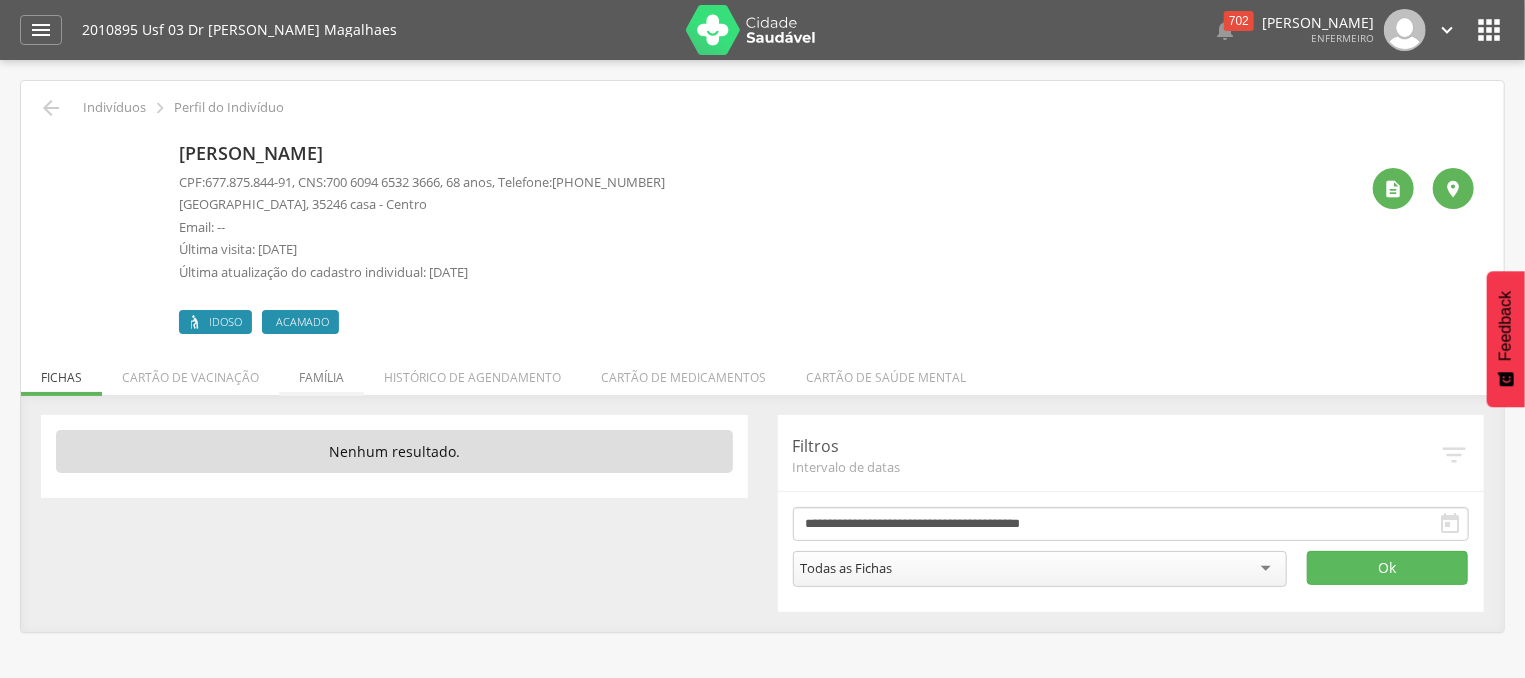 click on "Família" at bounding box center (321, 372) 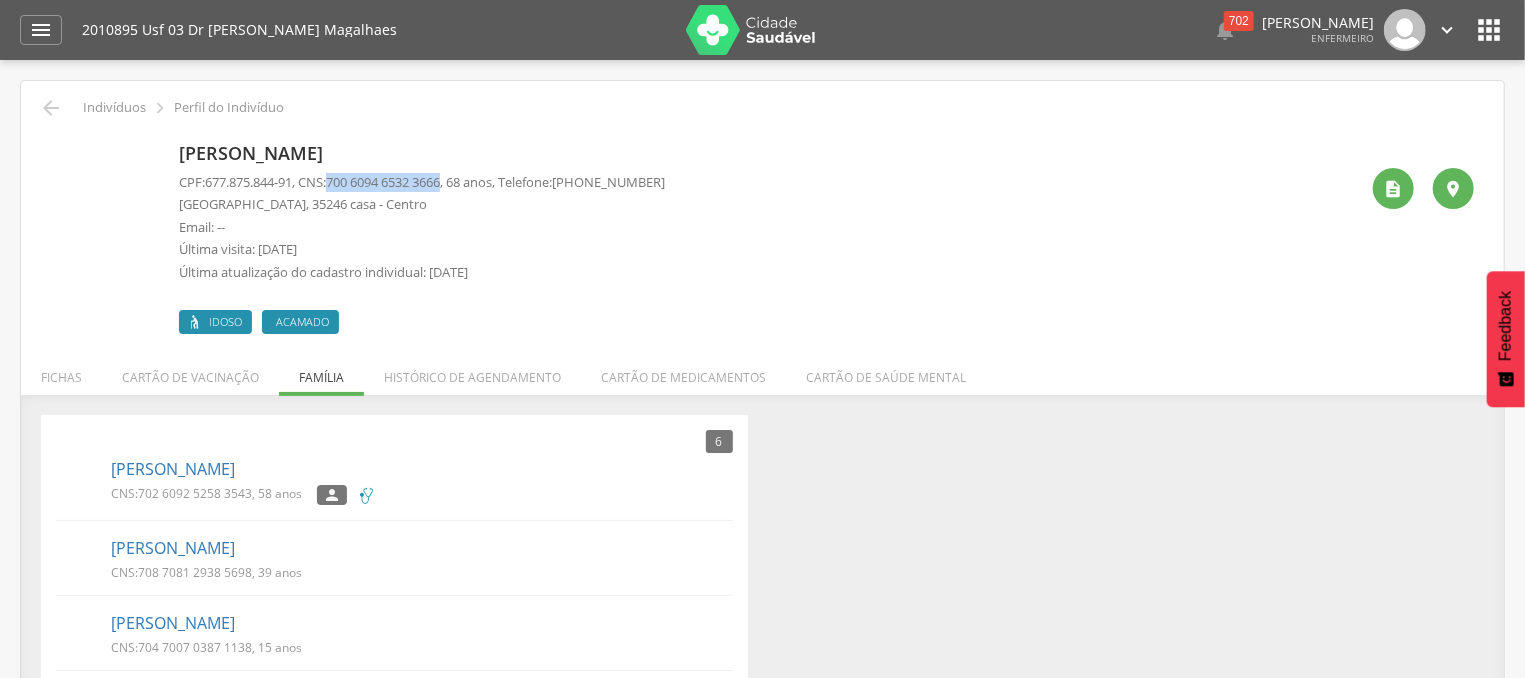 drag, startPoint x: 337, startPoint y: 181, endPoint x: 462, endPoint y: 185, distance: 125.06398 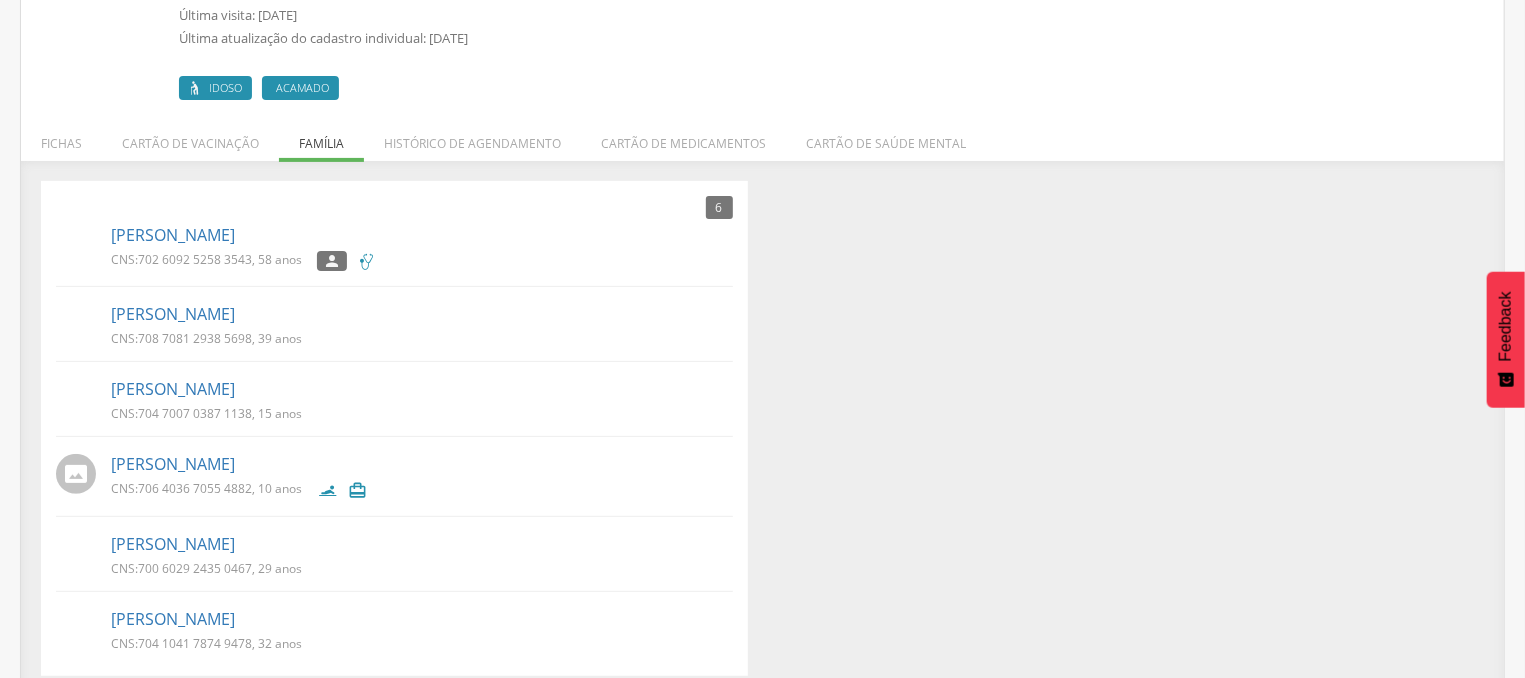 scroll, scrollTop: 253, scrollLeft: 0, axis: vertical 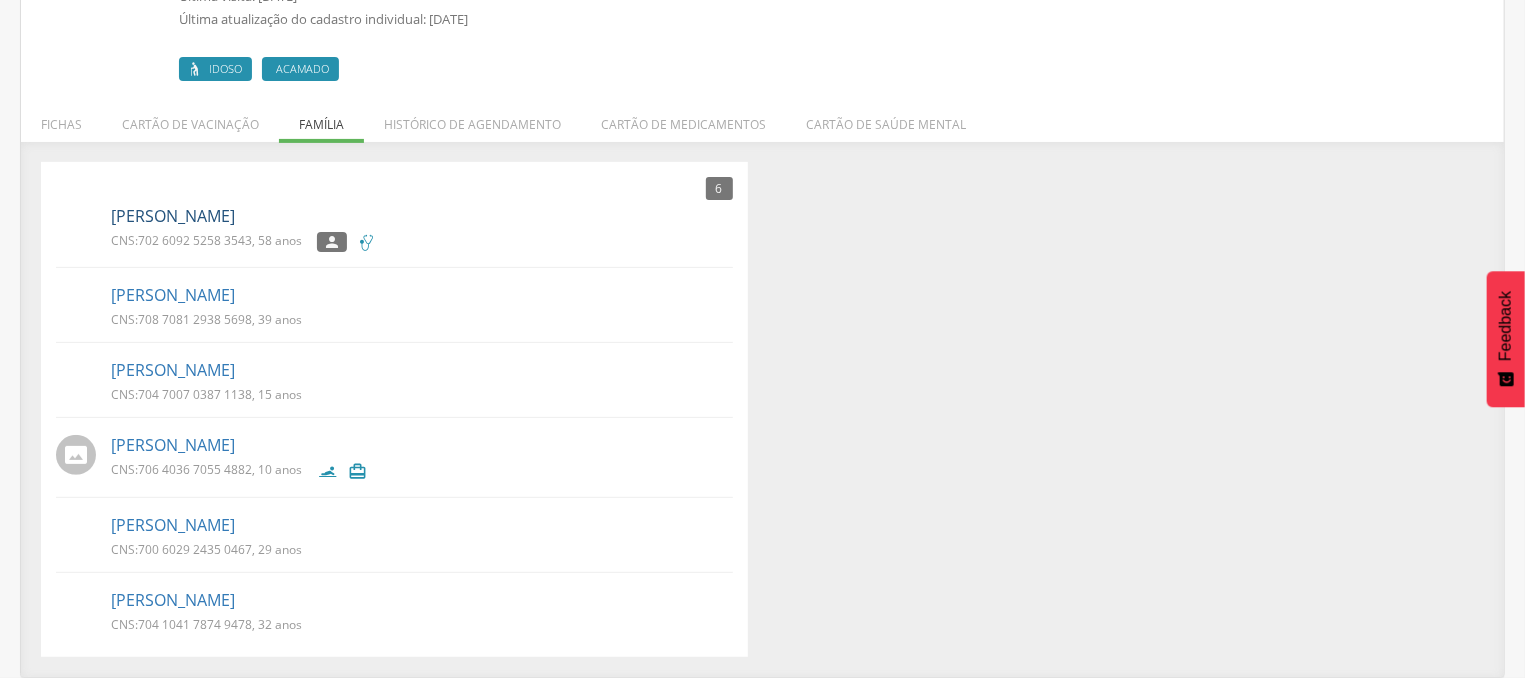 click on "[PERSON_NAME]" at bounding box center (173, 216) 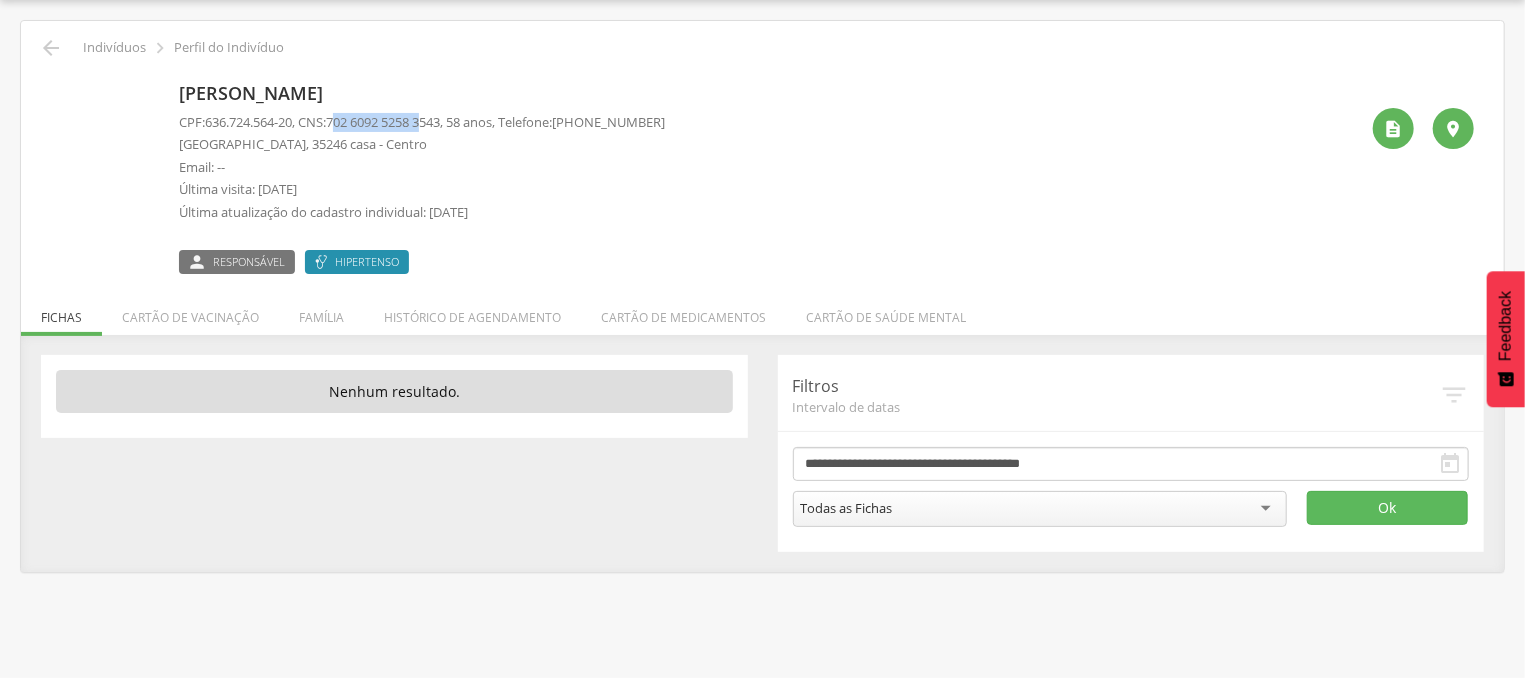 drag, startPoint x: 344, startPoint y: 115, endPoint x: 448, endPoint y: 116, distance: 104.00481 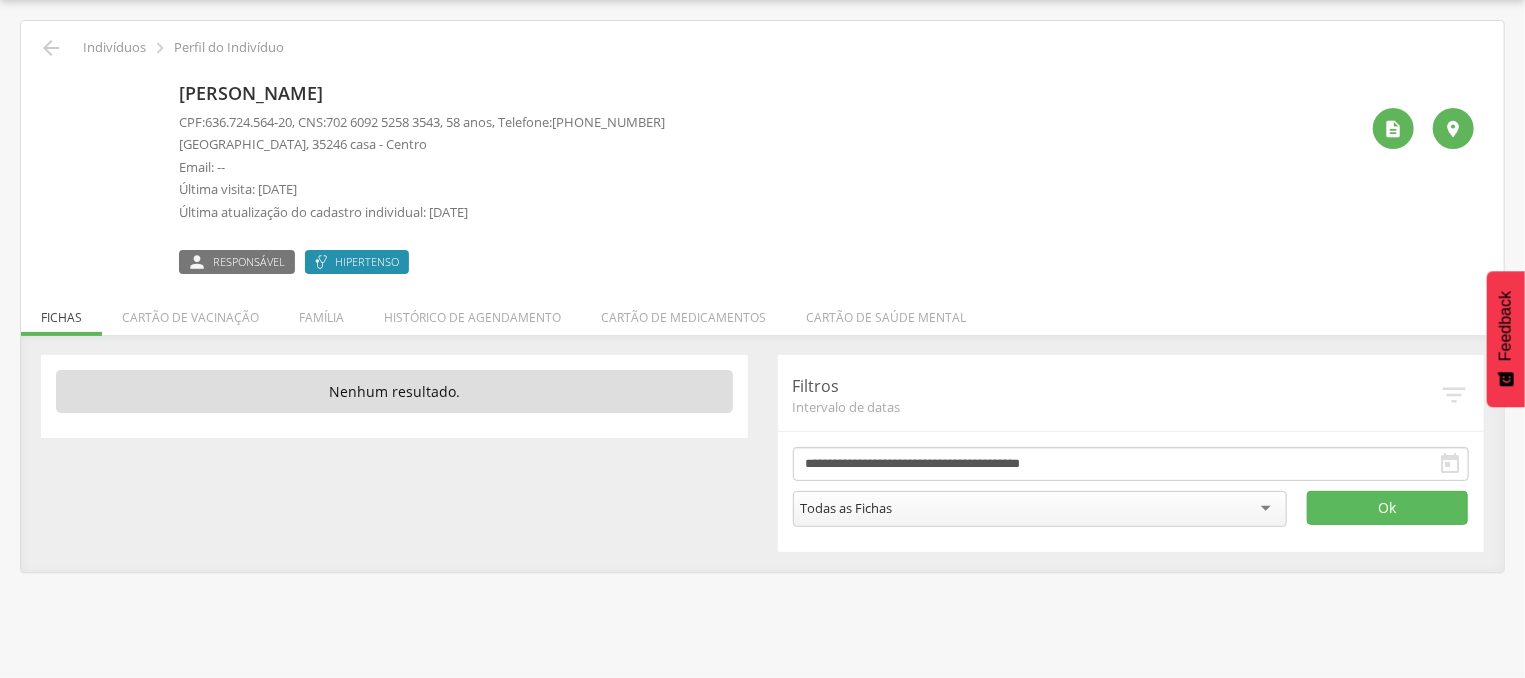 drag, startPoint x: 446, startPoint y: 165, endPoint x: 420, endPoint y: 154, distance: 28.231188 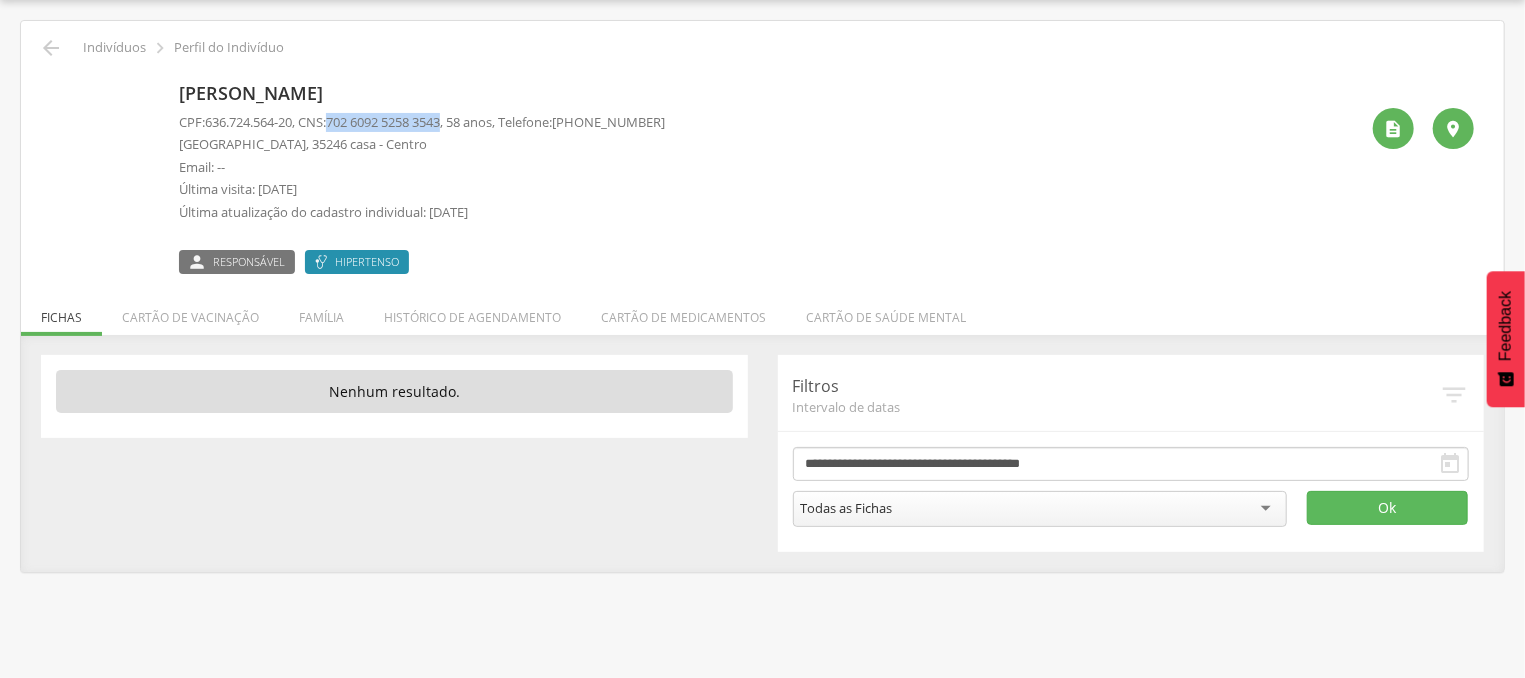 drag, startPoint x: 341, startPoint y: 118, endPoint x: 460, endPoint y: 122, distance: 119.06721 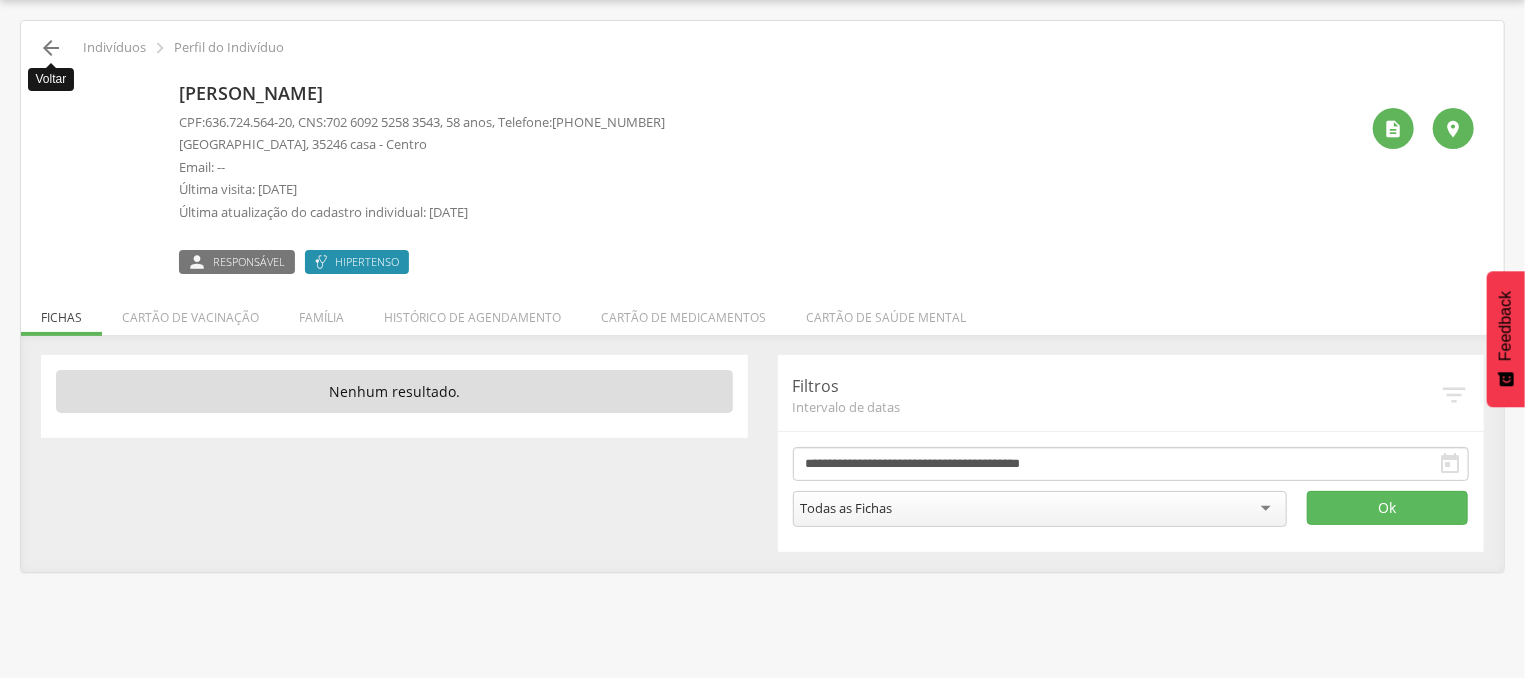 click on "" at bounding box center [51, 48] 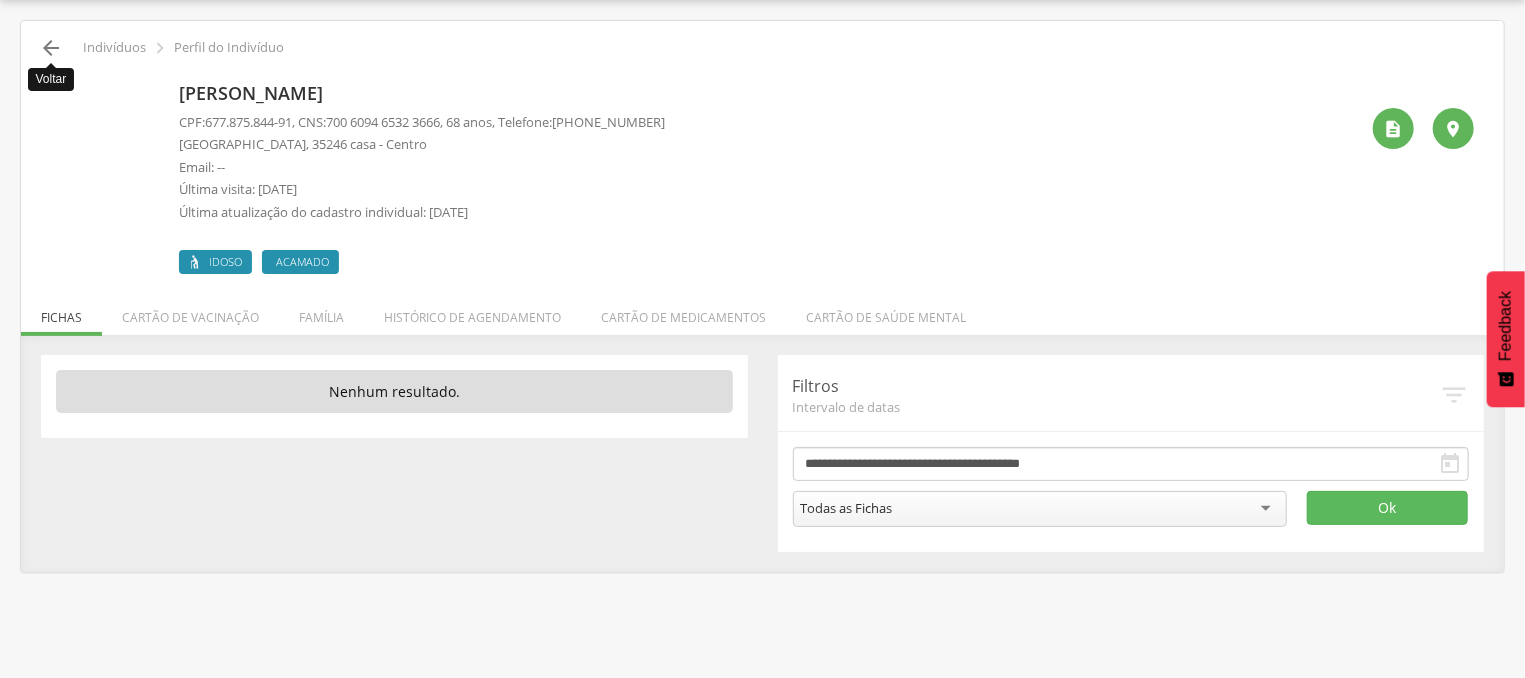 click on "" at bounding box center (51, 48) 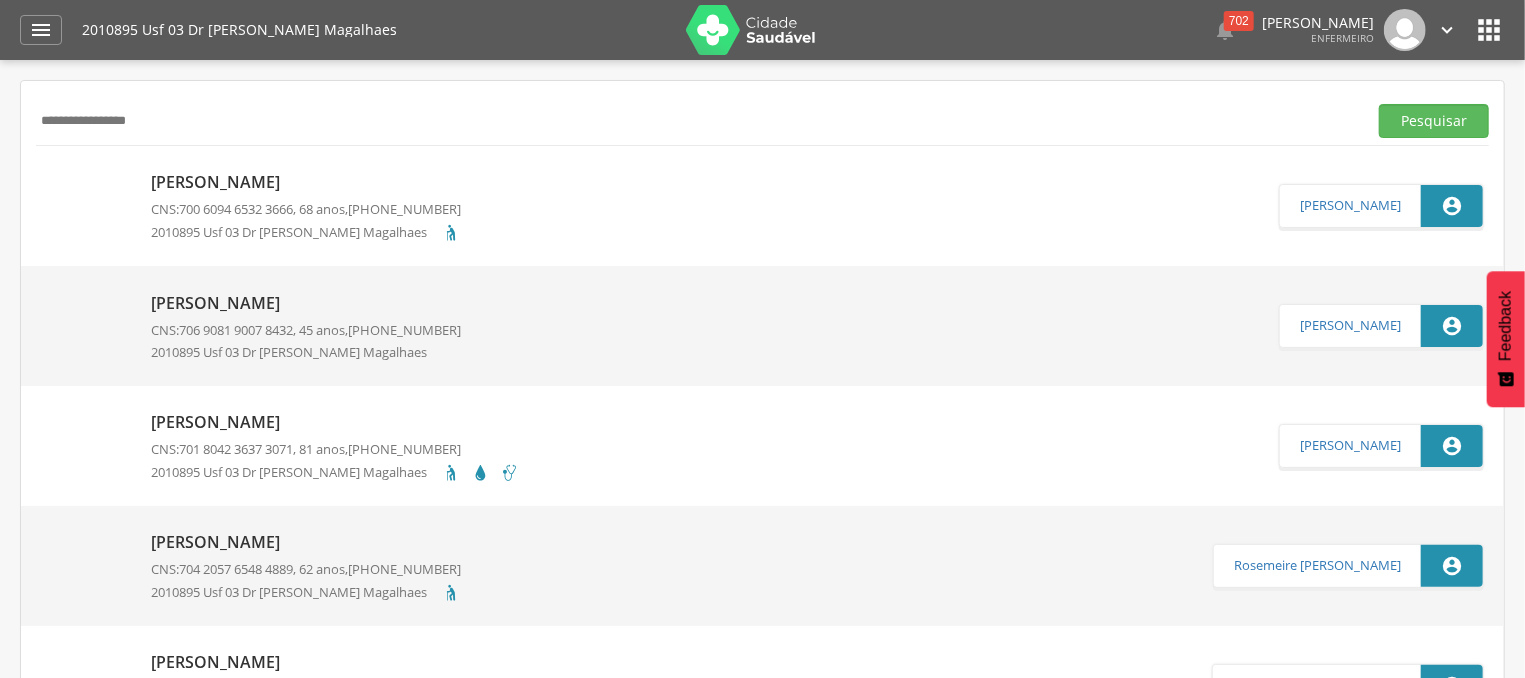 drag, startPoint x: 125, startPoint y: 104, endPoint x: 37, endPoint y: 108, distance: 88.09086 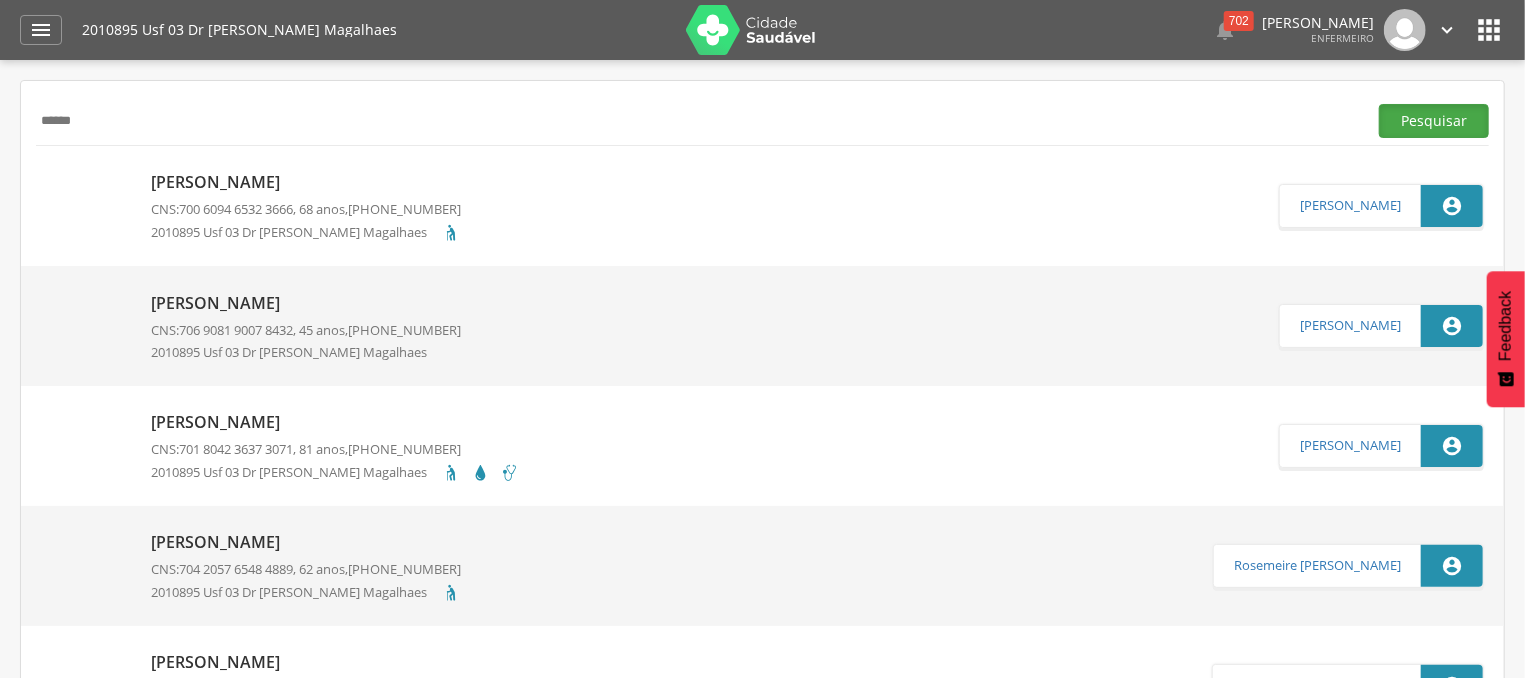 click on "Pesquisar" at bounding box center [1434, 121] 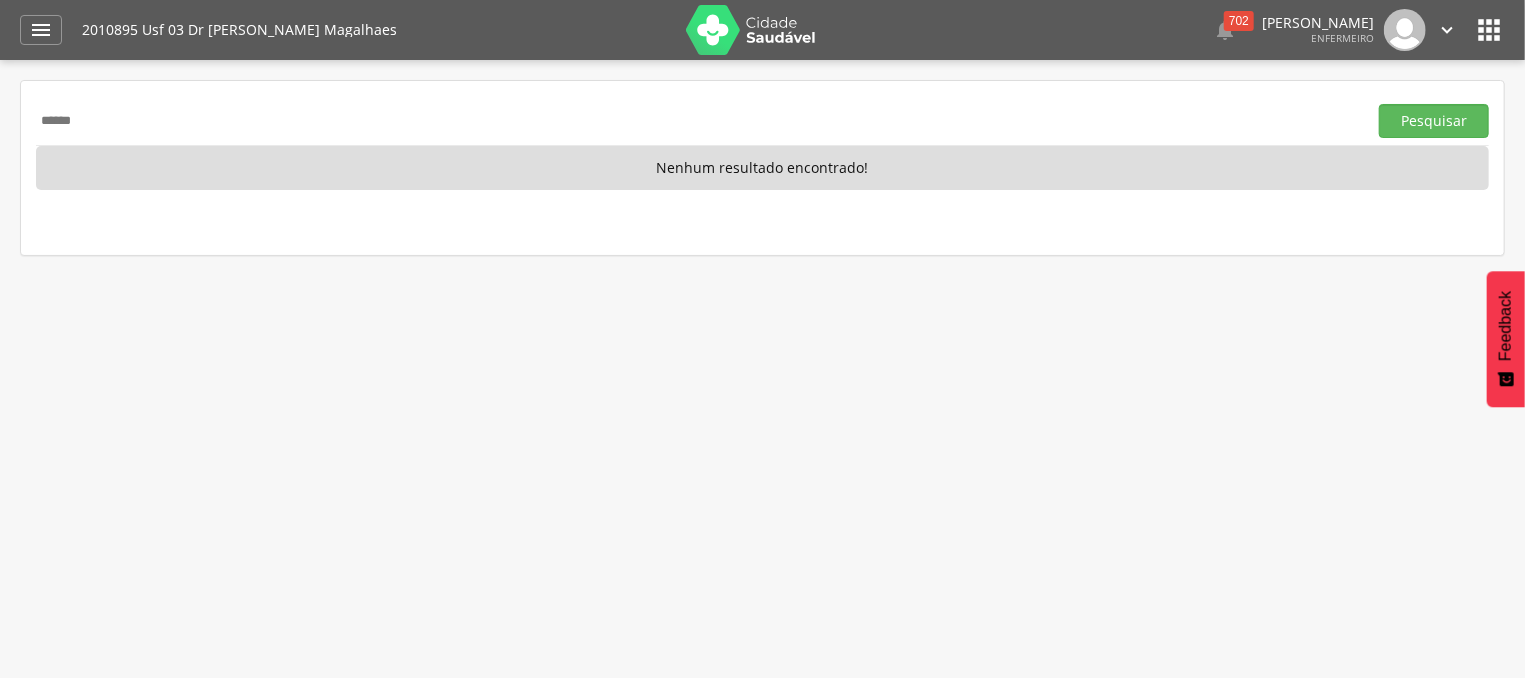 click on "******" at bounding box center (697, 121) 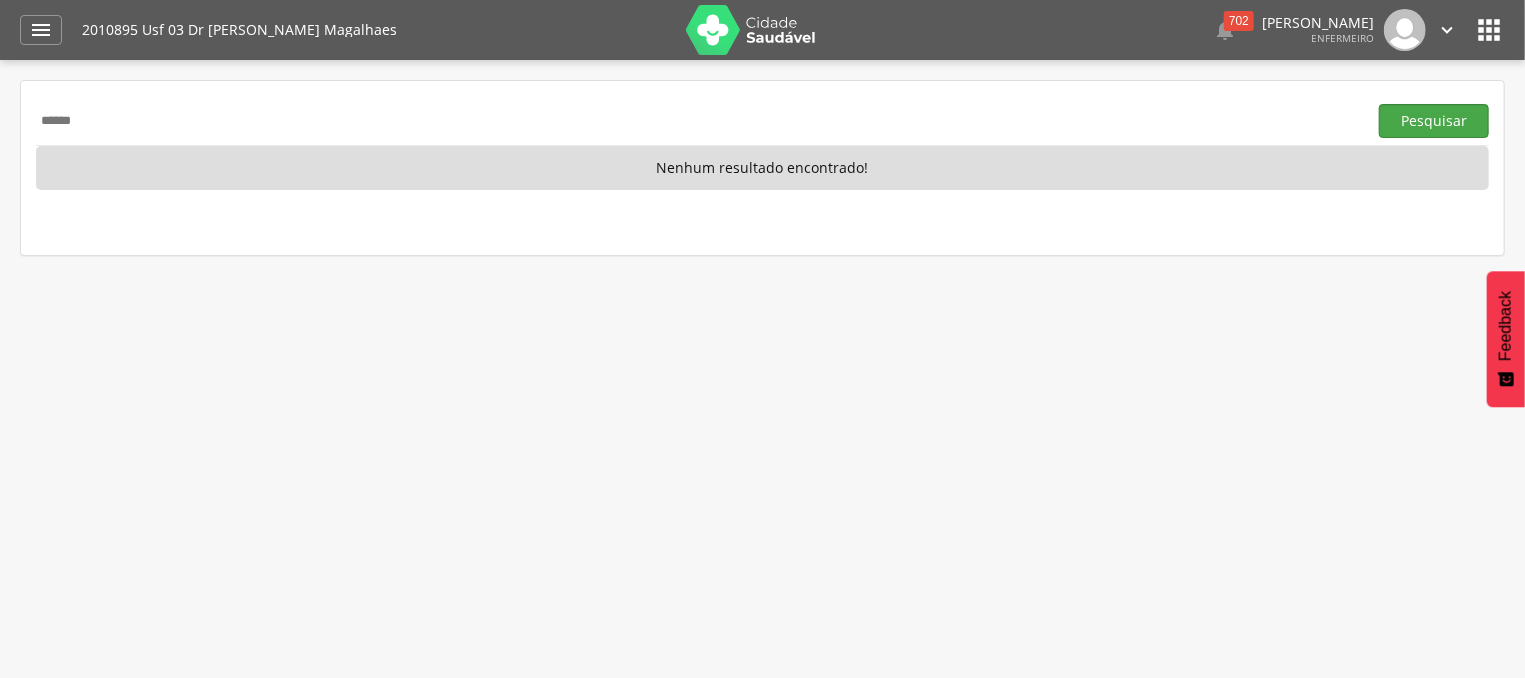 type on "******" 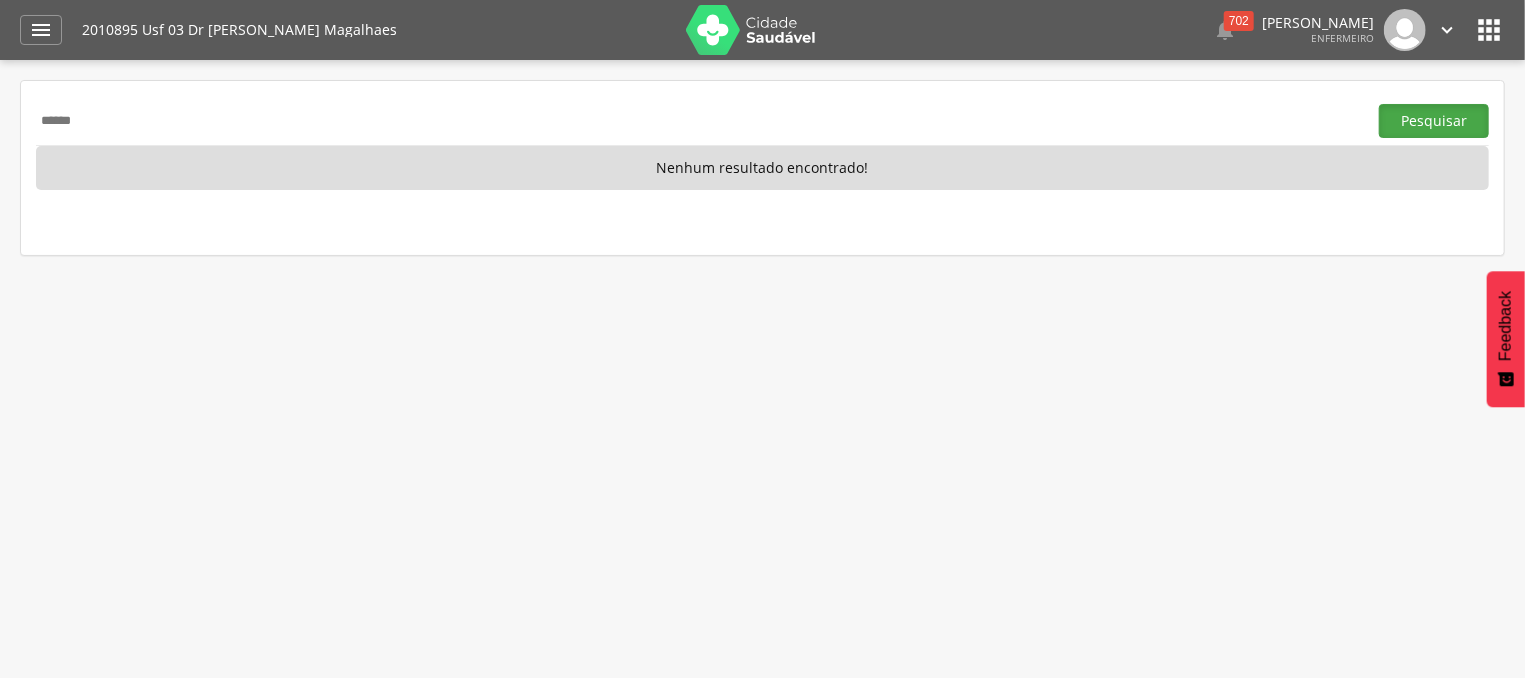 click on "Pesquisar" at bounding box center (1434, 121) 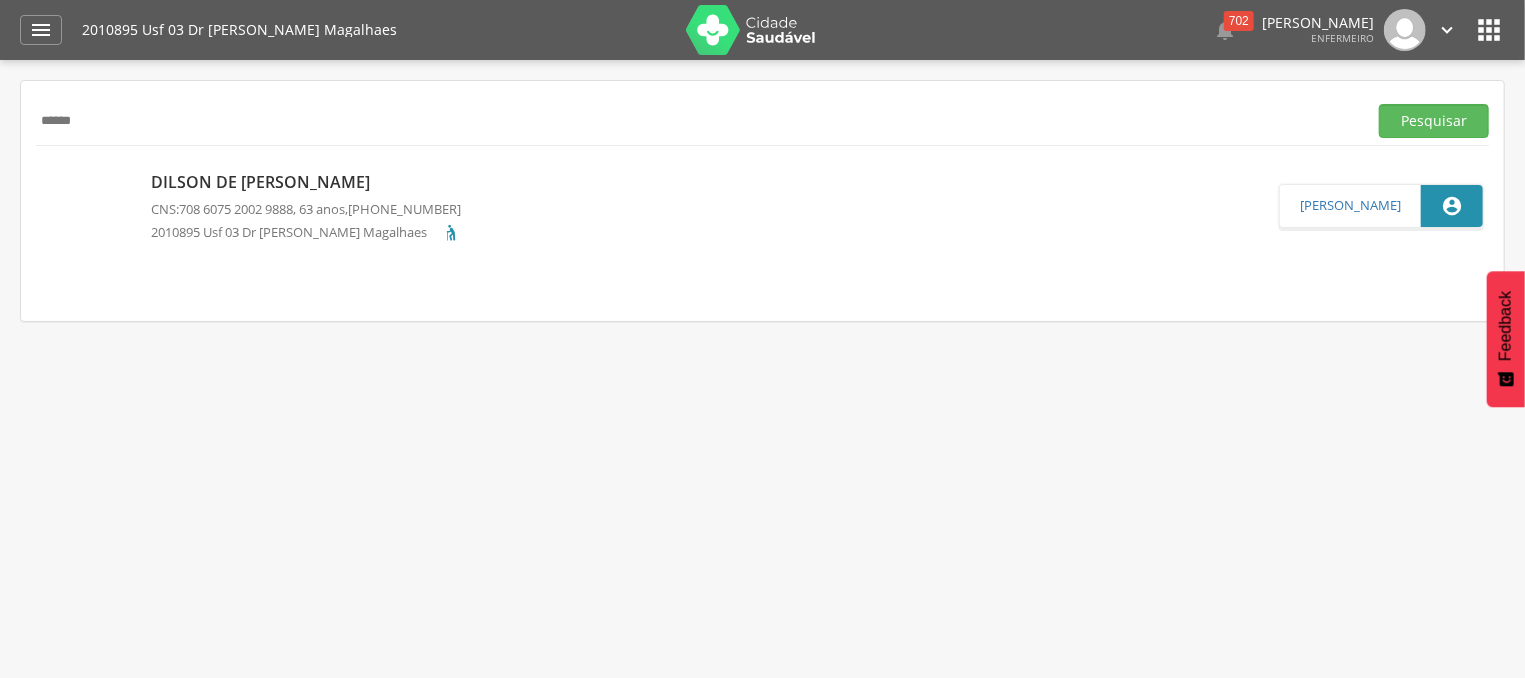 click on "708 6075 2002 9888" at bounding box center [236, 209] 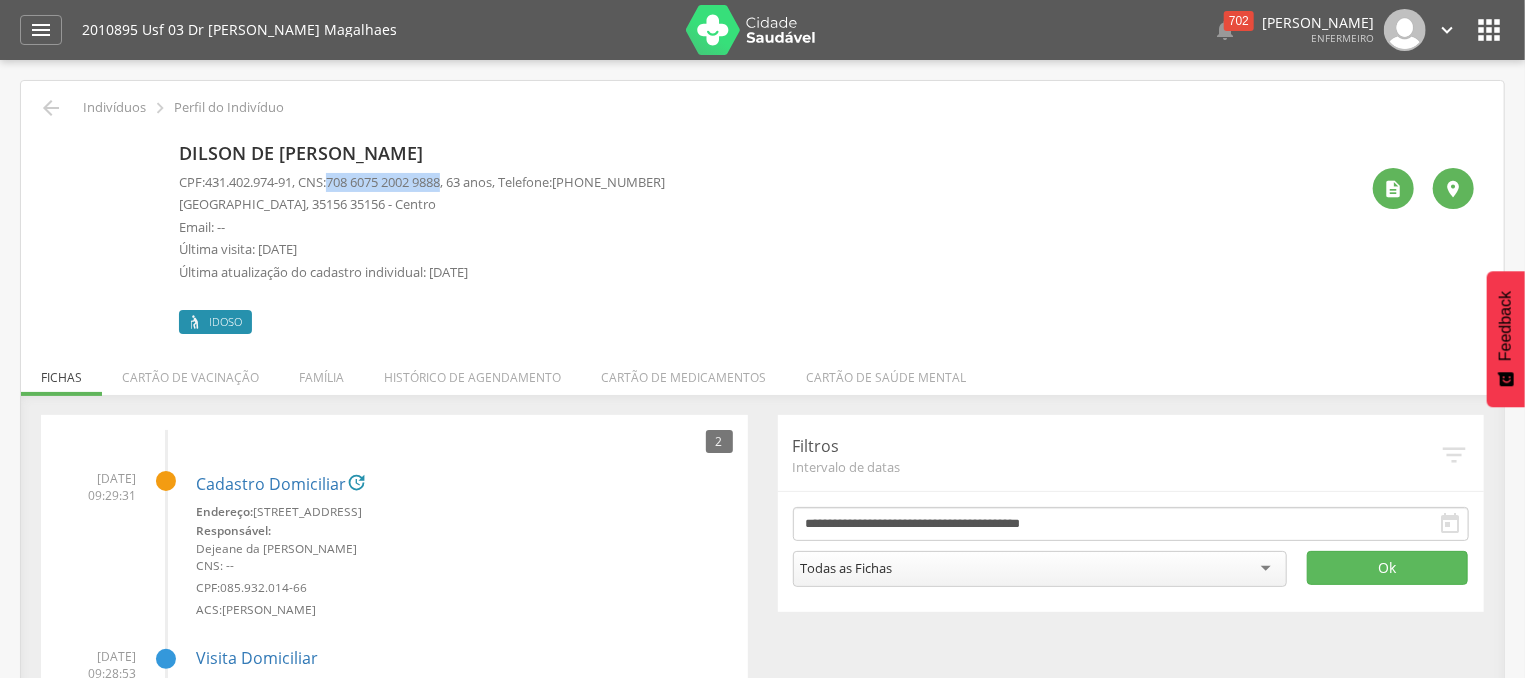 drag, startPoint x: 342, startPoint y: 182, endPoint x: 461, endPoint y: 190, distance: 119.26861 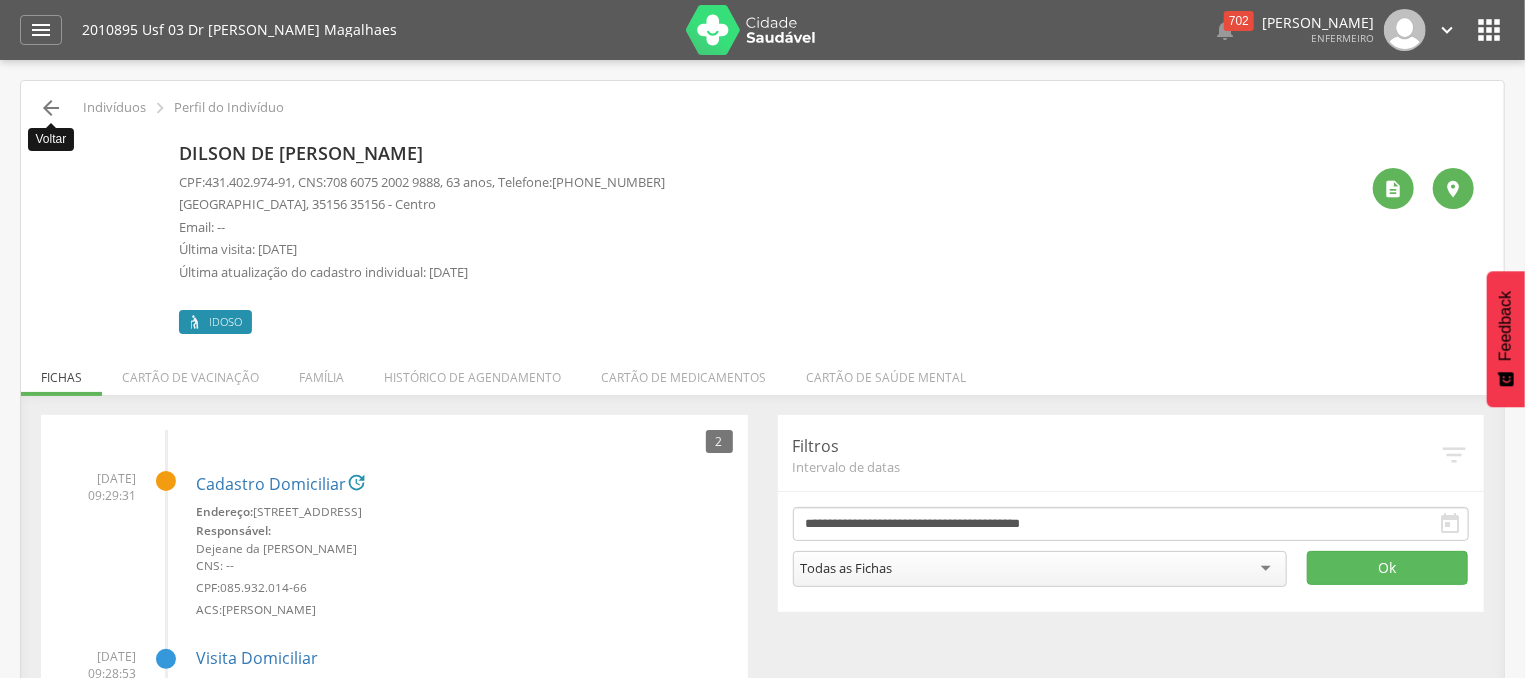 click on "" at bounding box center [51, 108] 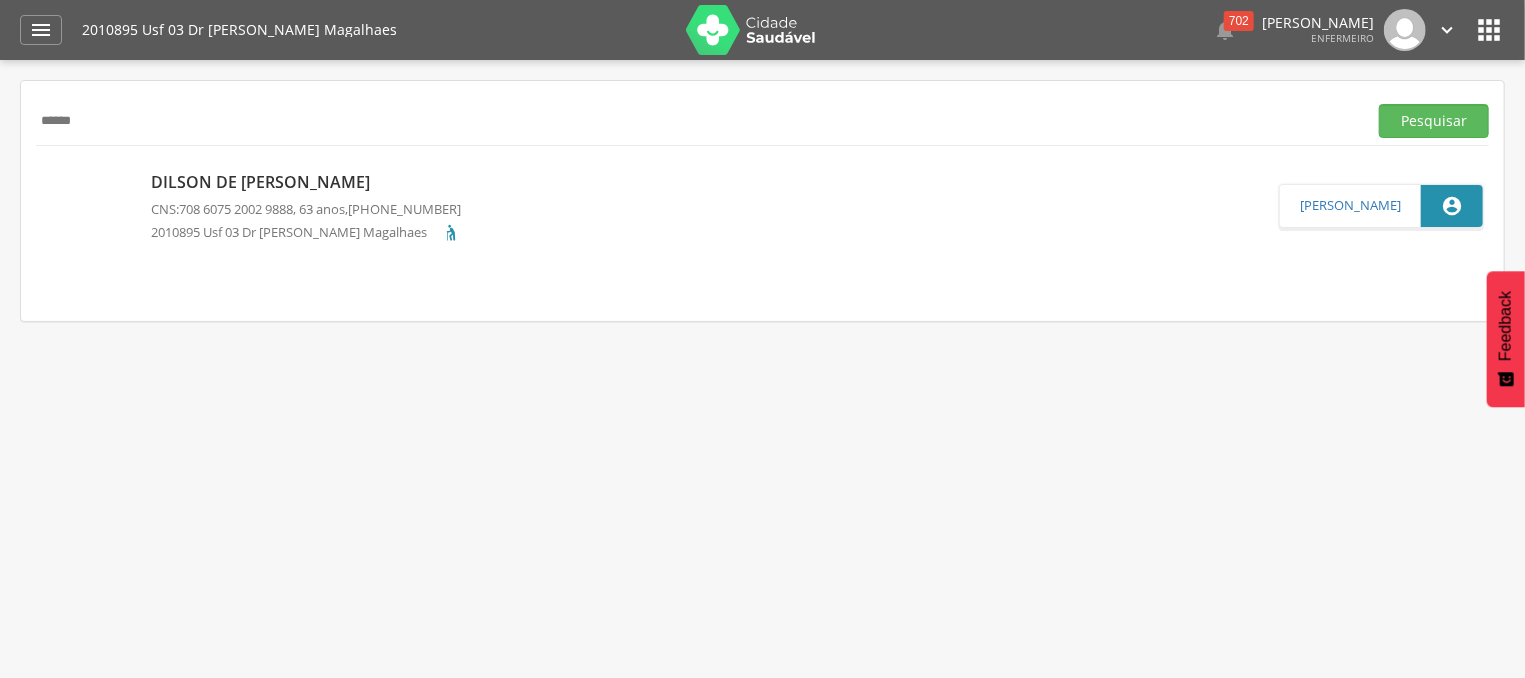 drag, startPoint x: 133, startPoint y: 134, endPoint x: 28, endPoint y: 125, distance: 105.38501 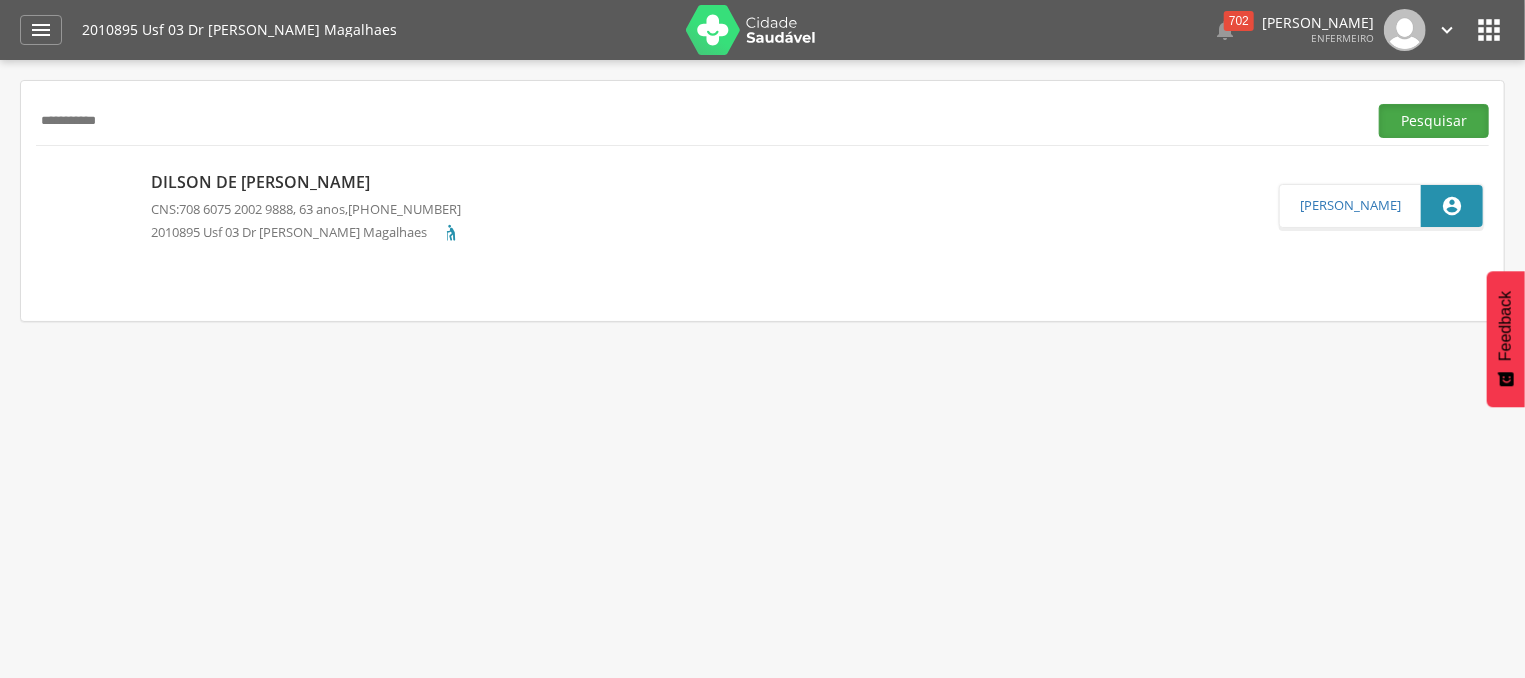click on "Pesquisar" at bounding box center [1434, 121] 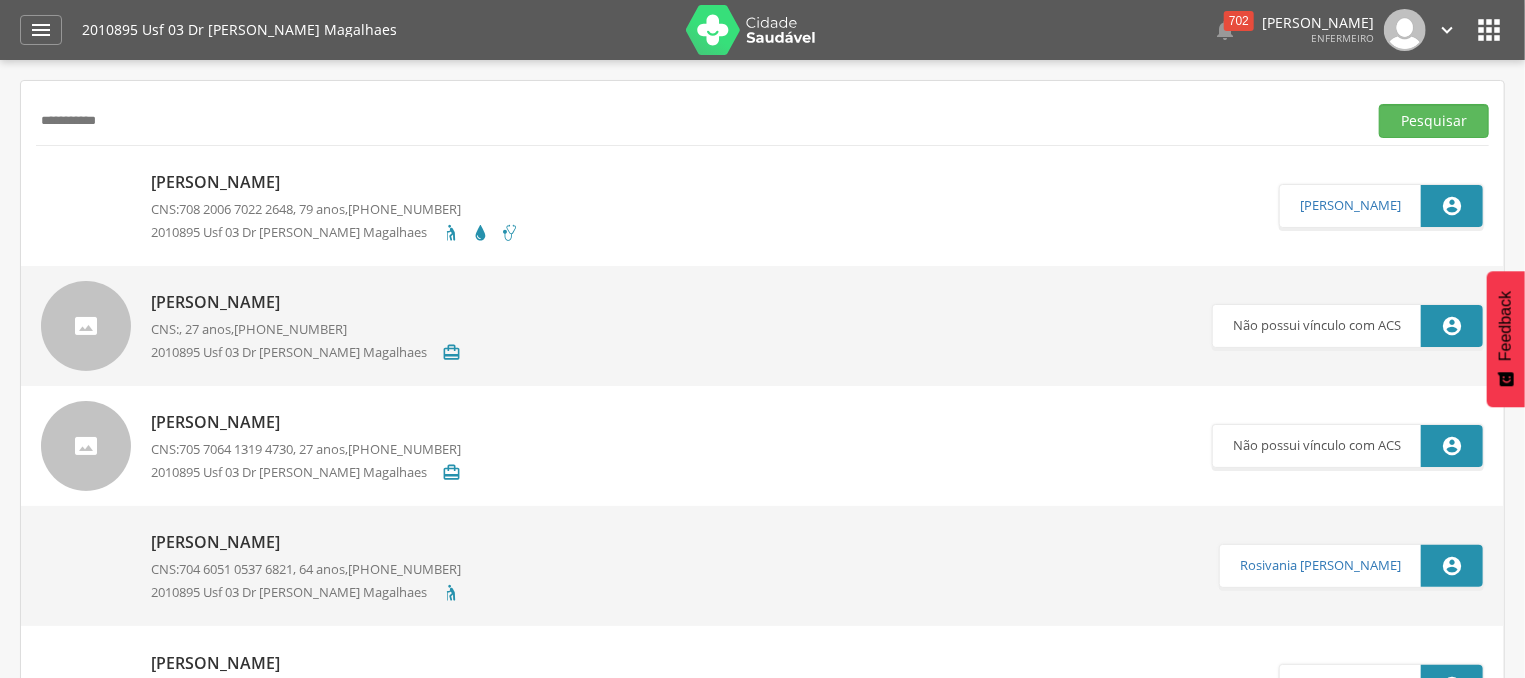 click on "[PERSON_NAME]" at bounding box center [335, 182] 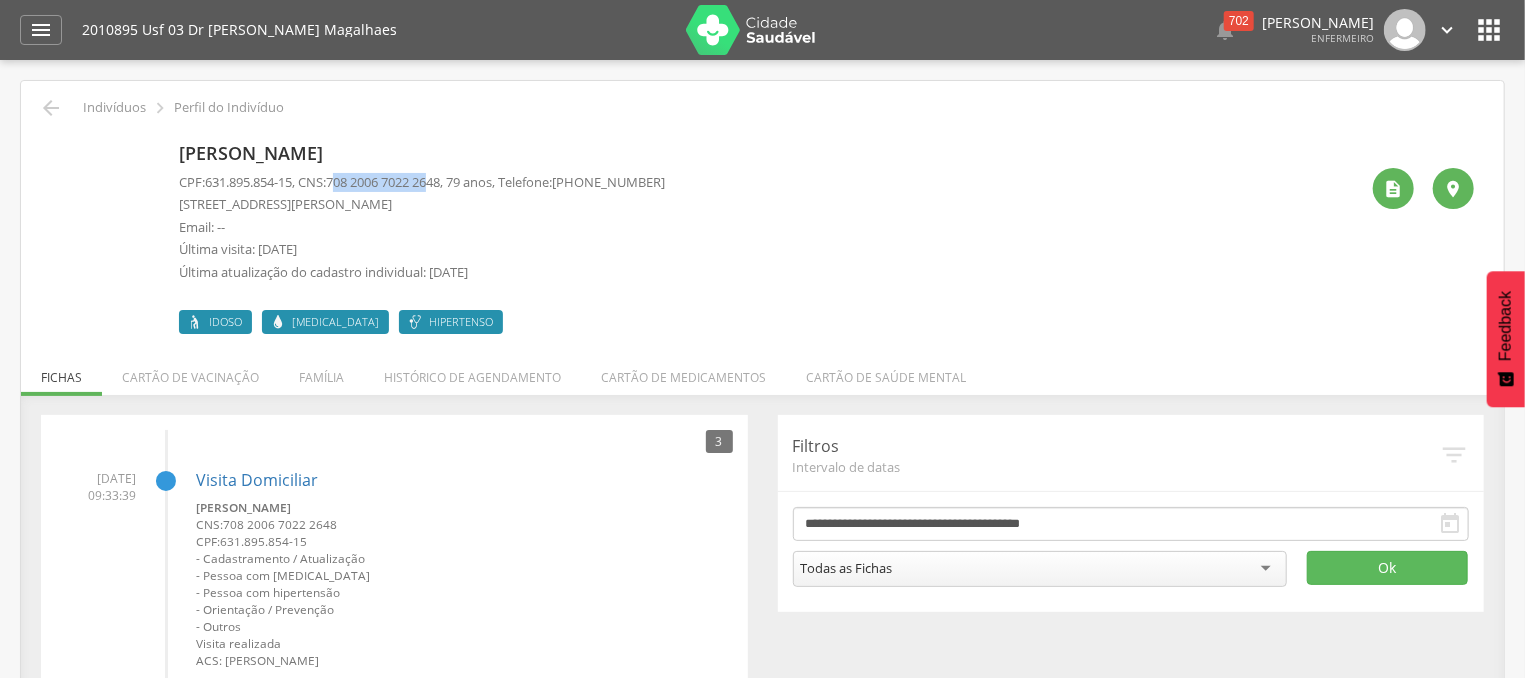 drag, startPoint x: 347, startPoint y: 188, endPoint x: 449, endPoint y: 190, distance: 102.01961 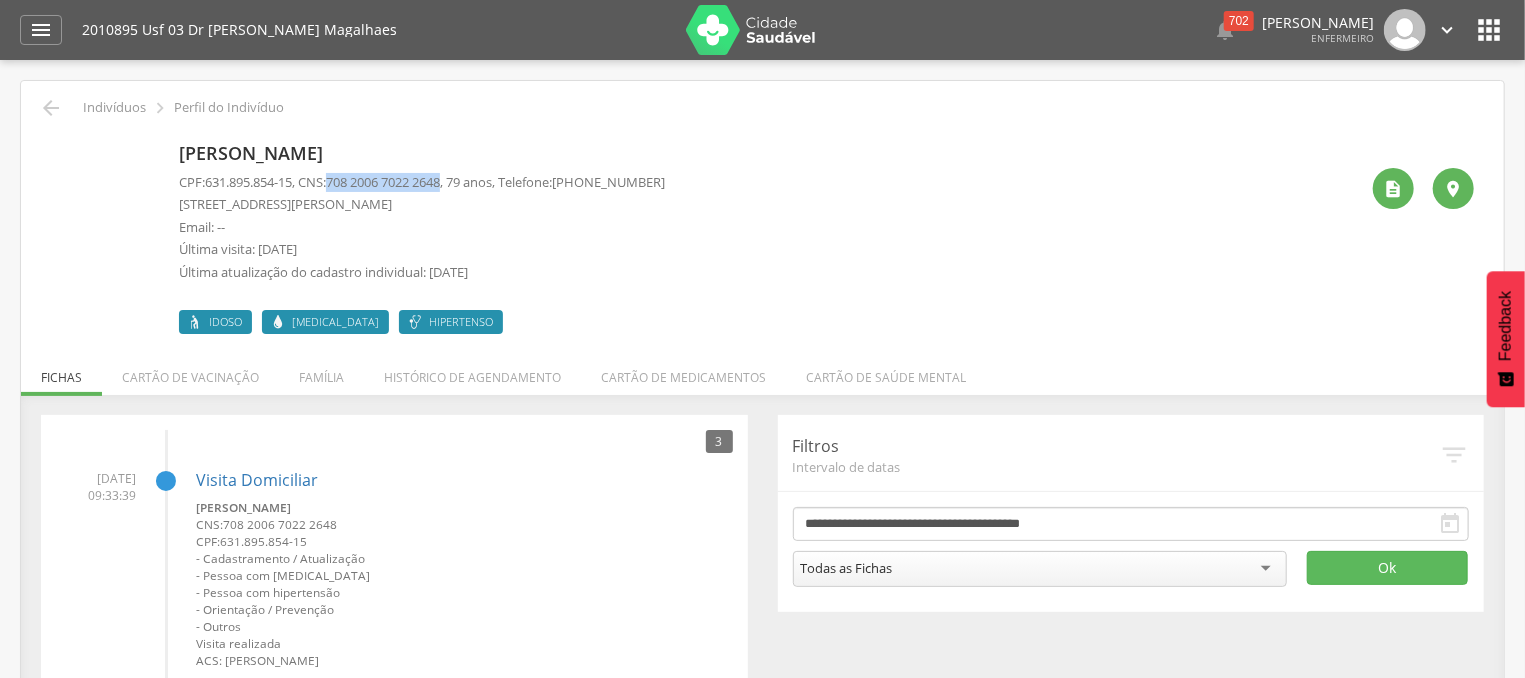 drag, startPoint x: 460, startPoint y: 183, endPoint x: 341, endPoint y: 183, distance: 119 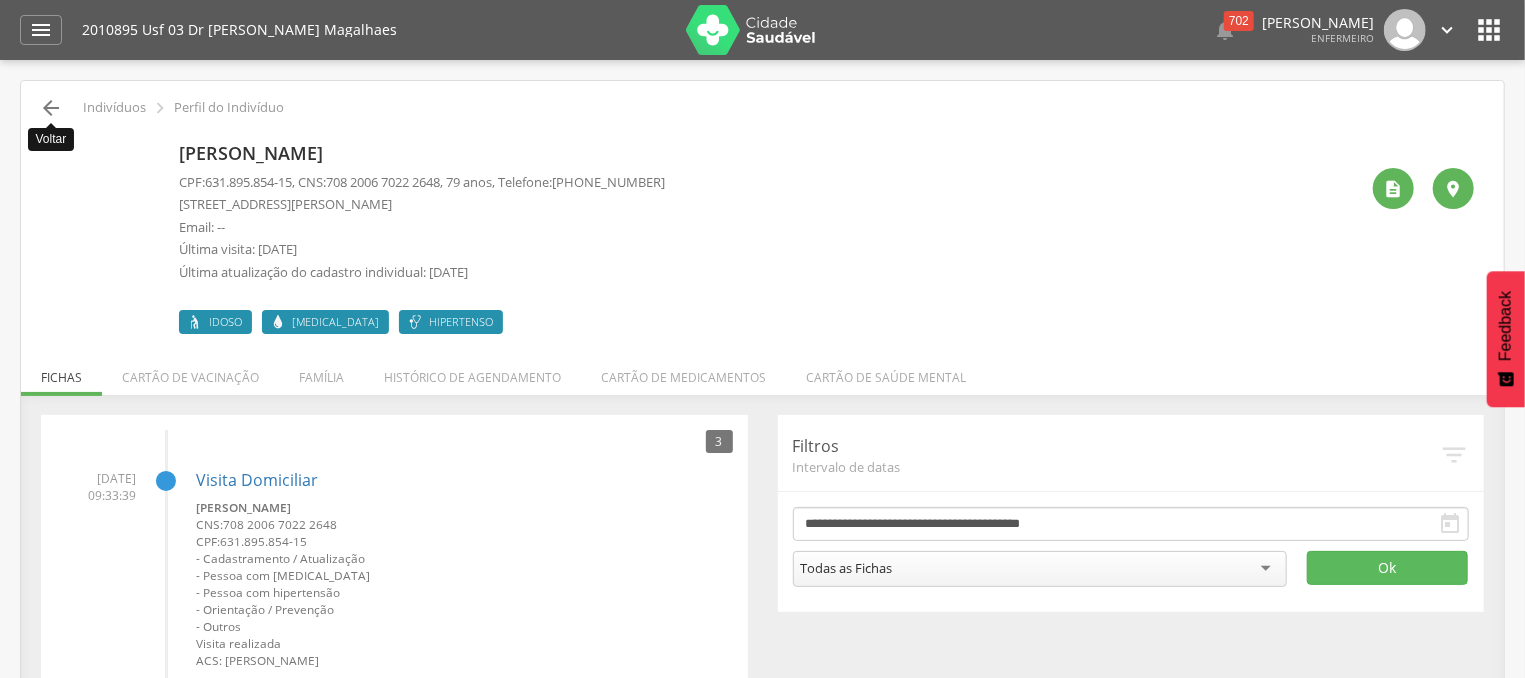 click on "" at bounding box center (51, 108) 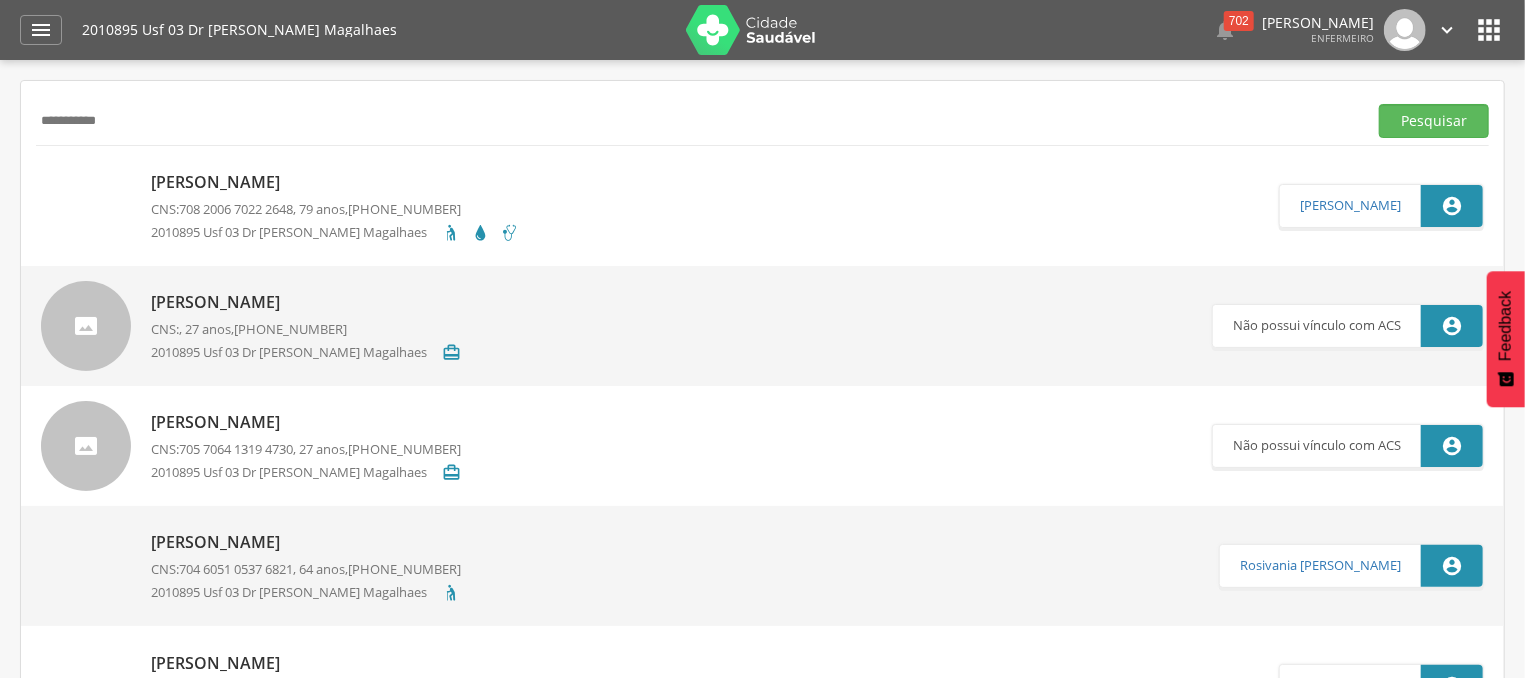 drag, startPoint x: 180, startPoint y: 127, endPoint x: 48, endPoint y: 127, distance: 132 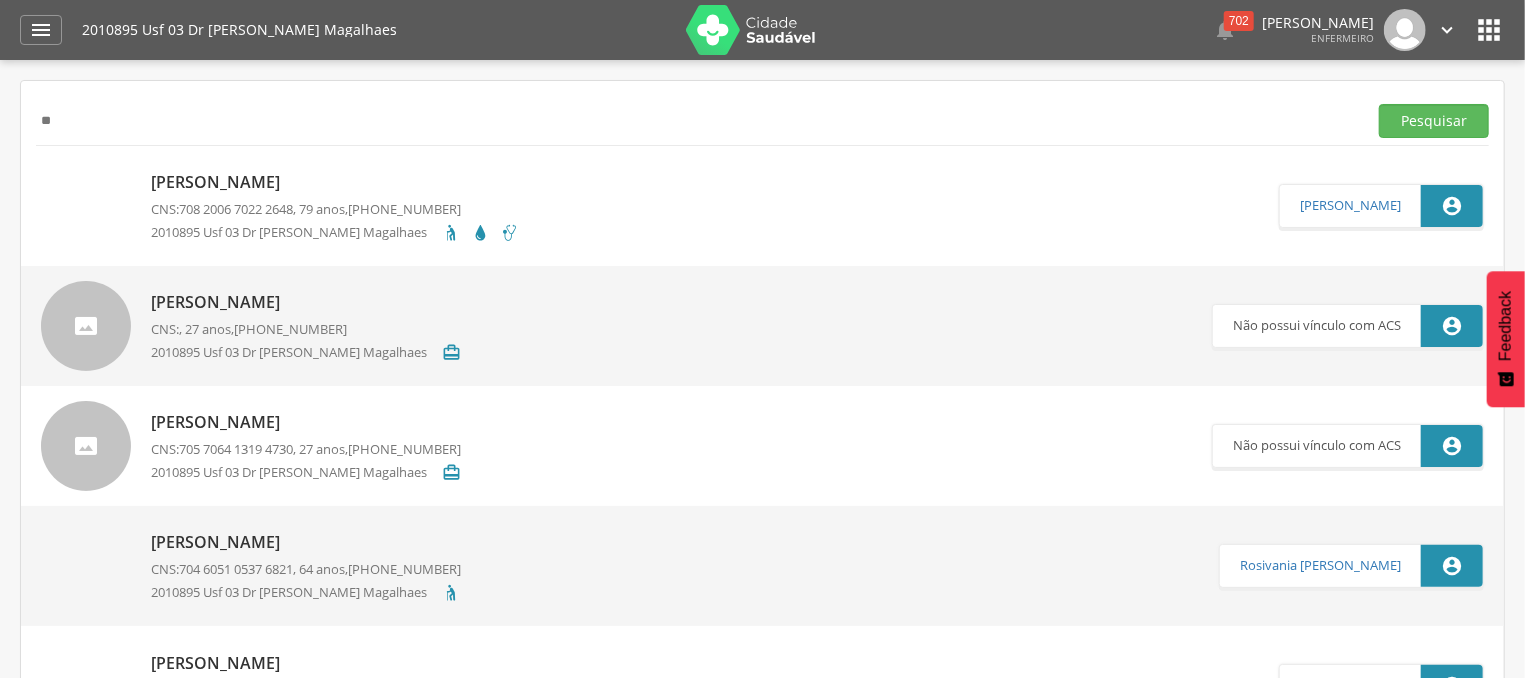 type on "*" 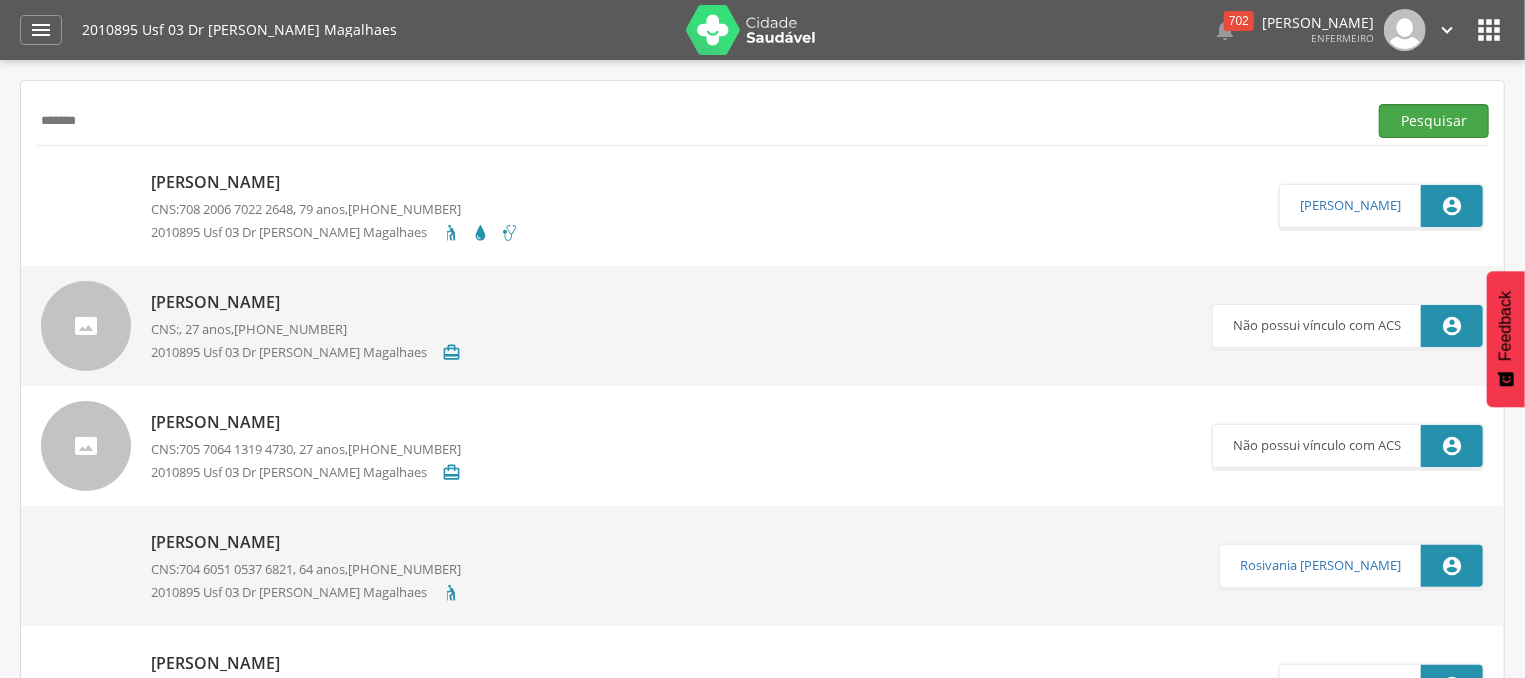 type on "*******" 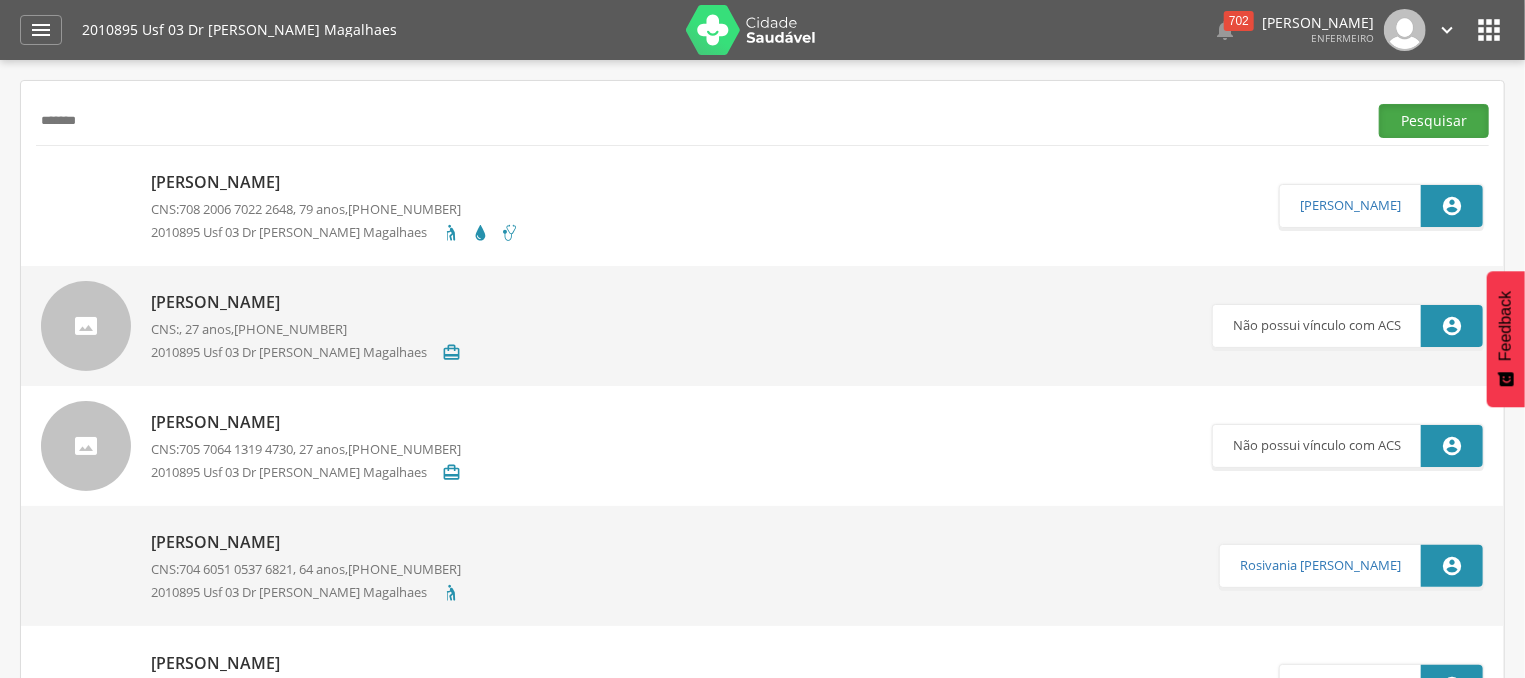 click on "Pesquisar" at bounding box center (1434, 121) 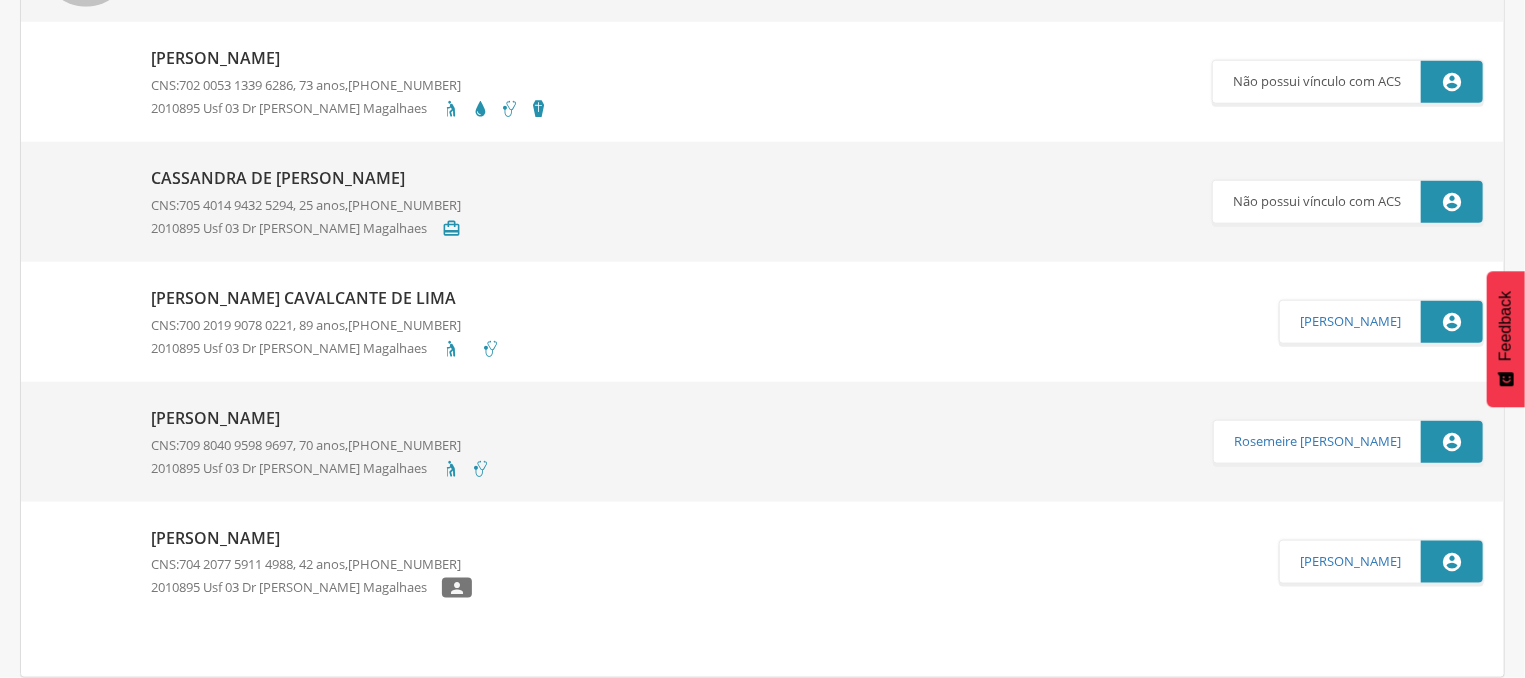 click on "[PERSON_NAME] Cavalcante de Lima" at bounding box center (325, 298) 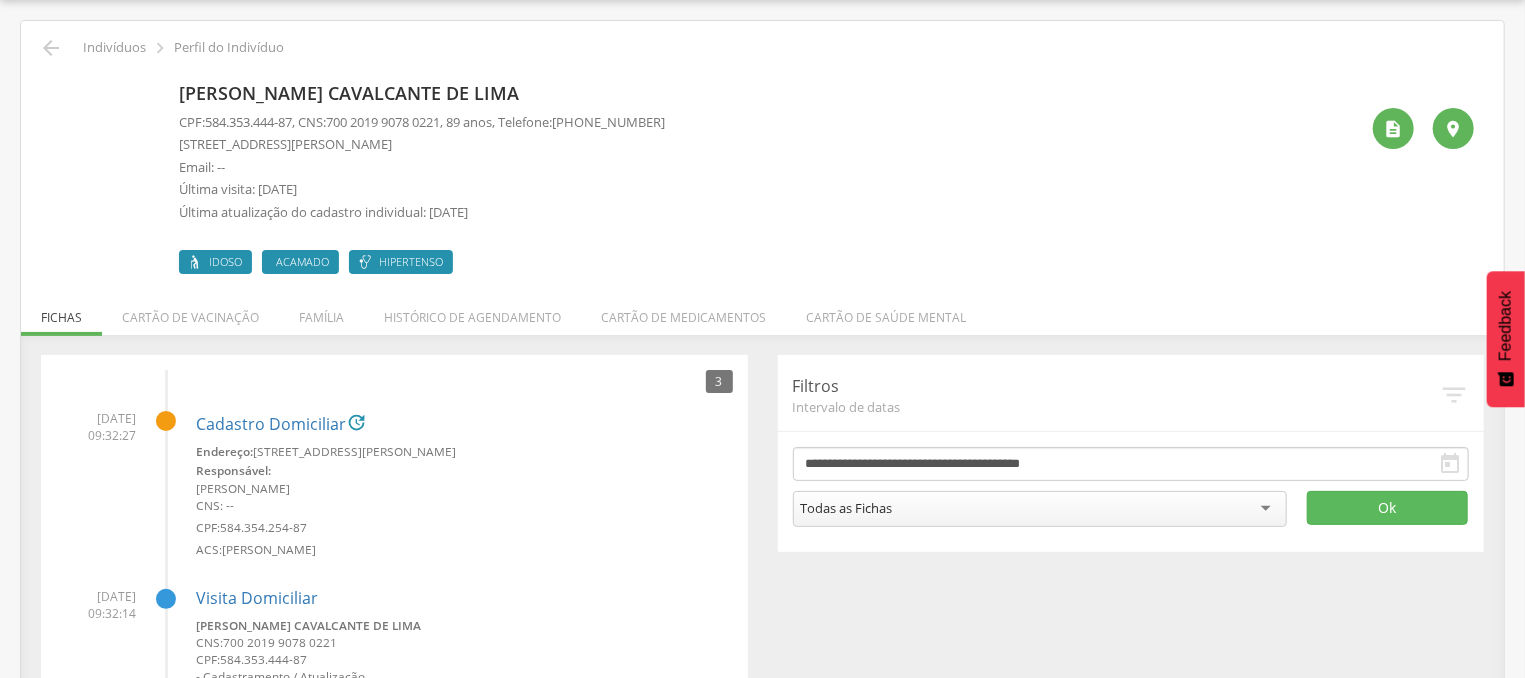 drag, startPoint x: 339, startPoint y: 121, endPoint x: 460, endPoint y: 130, distance: 121.33425 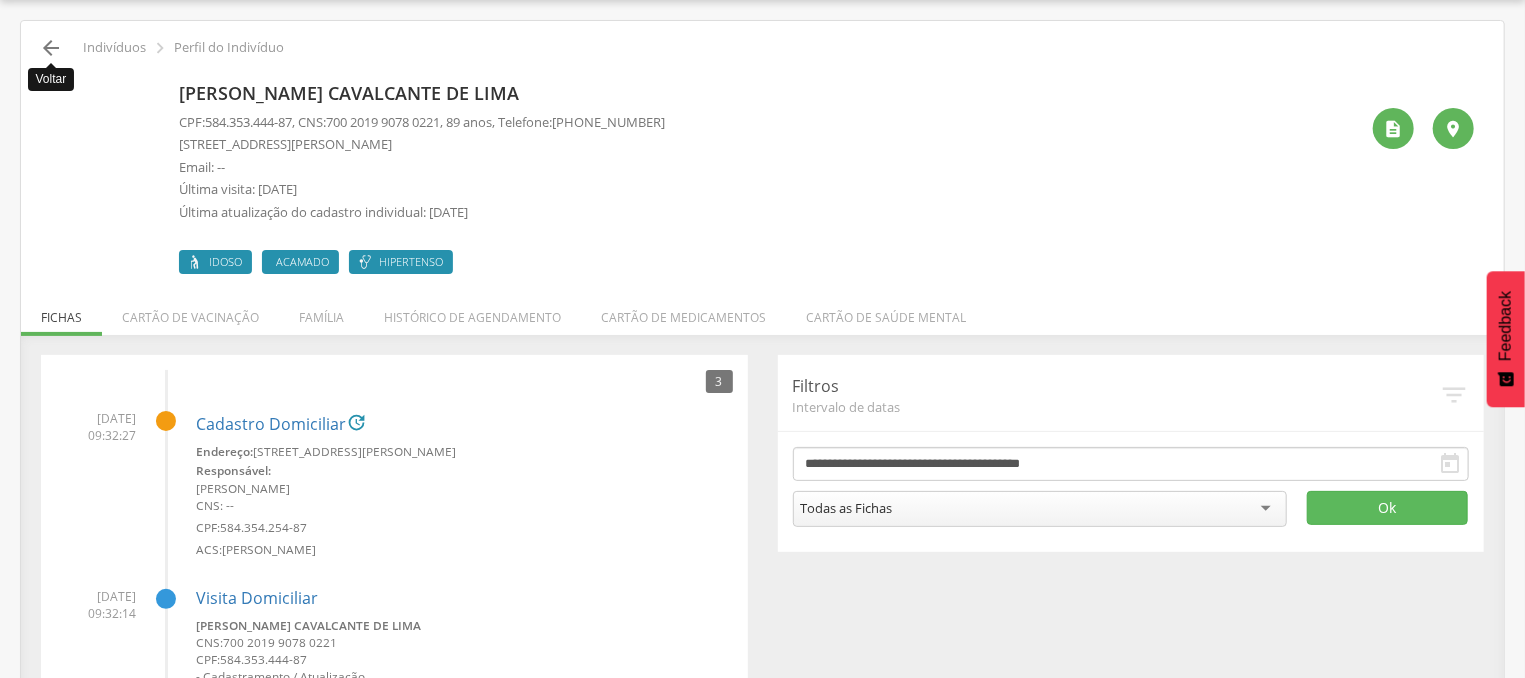 click on "" at bounding box center [51, 48] 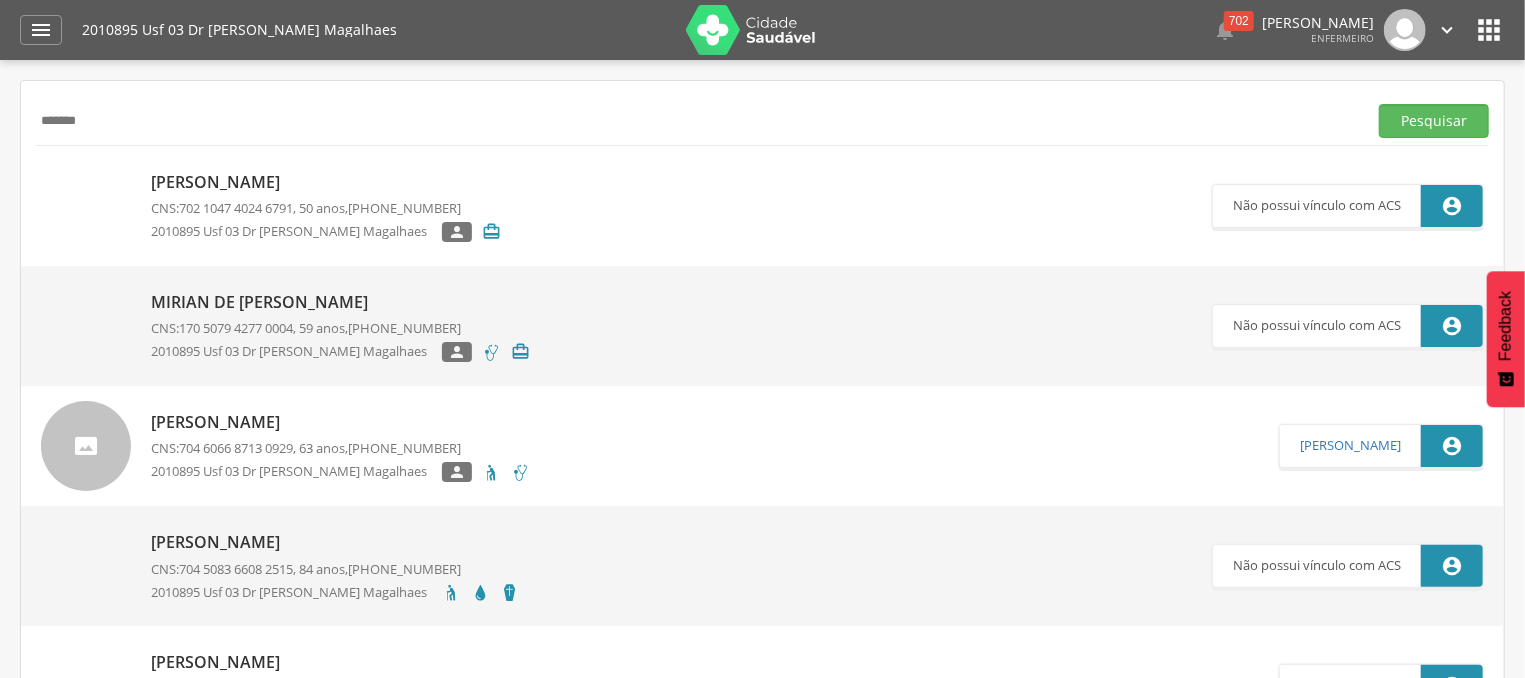 drag, startPoint x: 180, startPoint y: 128, endPoint x: 40, endPoint y: 118, distance: 140.35669 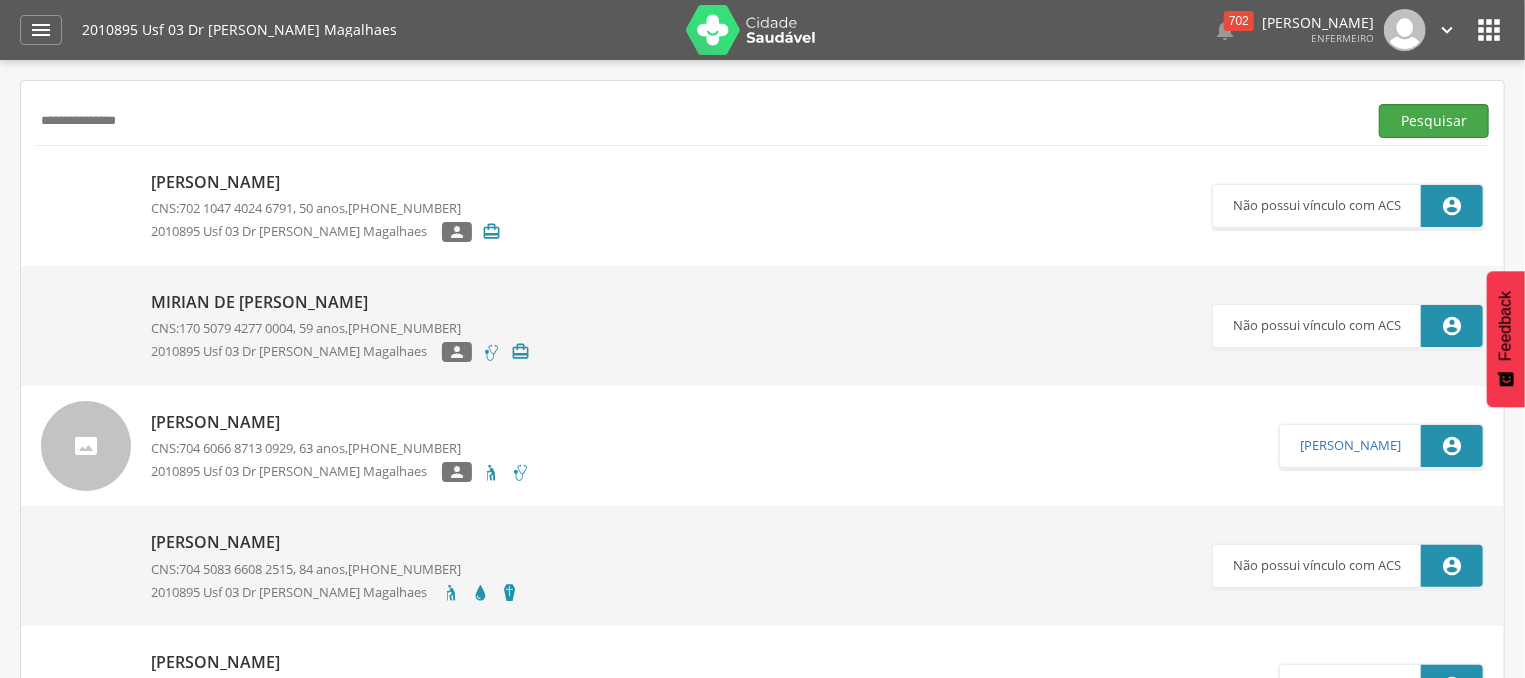 type on "**********" 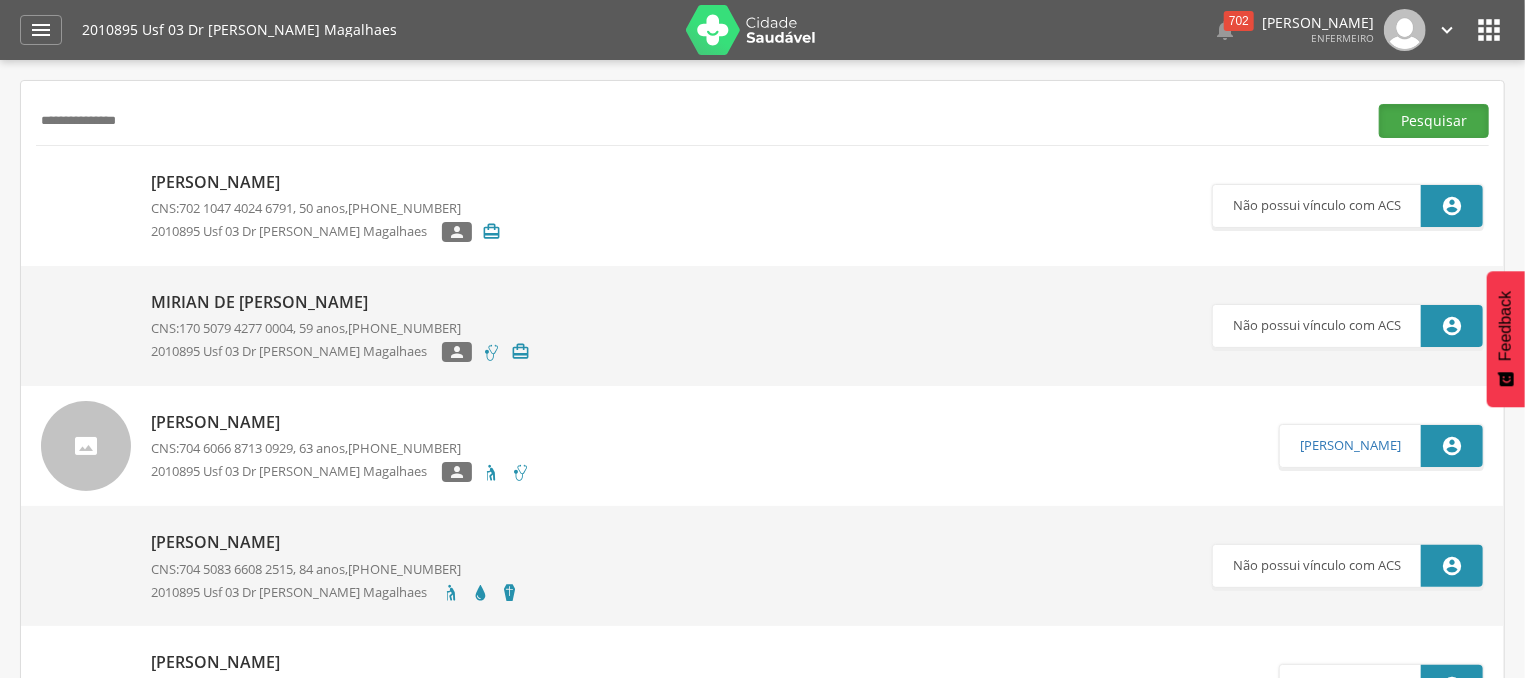 click on "Pesquisar" at bounding box center [1434, 121] 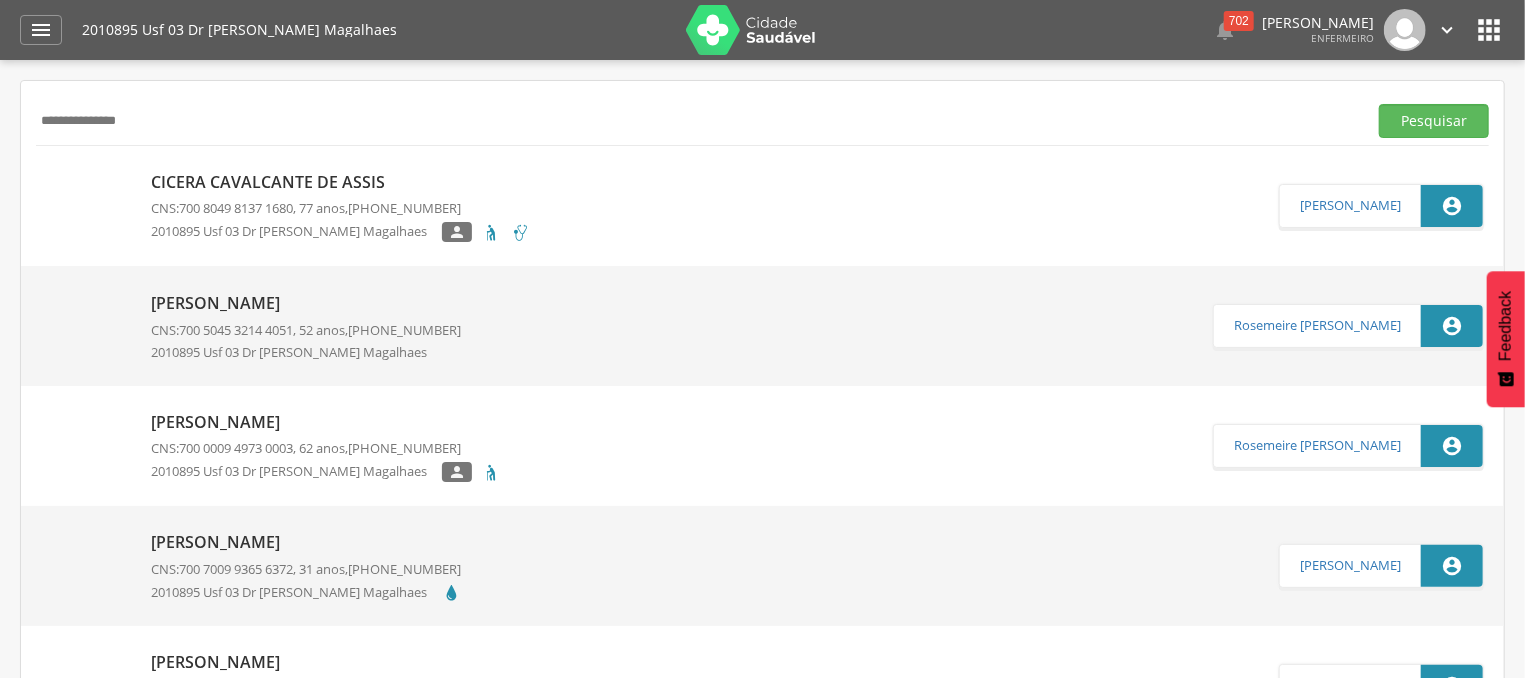 click on "CNS:  700 8049 8137 1680 , 77 anos,  [PHONE_NUMBER]" at bounding box center [340, 208] 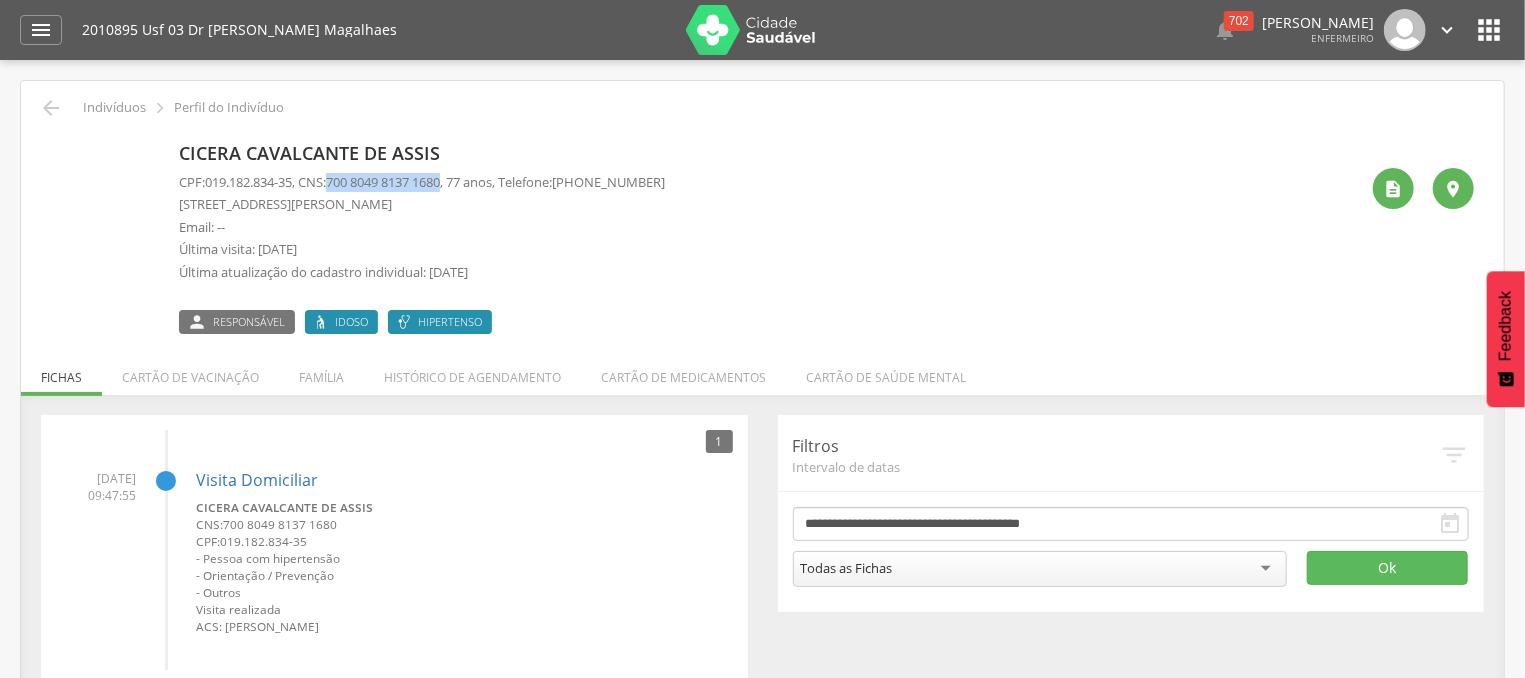 drag, startPoint x: 338, startPoint y: 184, endPoint x: 460, endPoint y: 179, distance: 122.10242 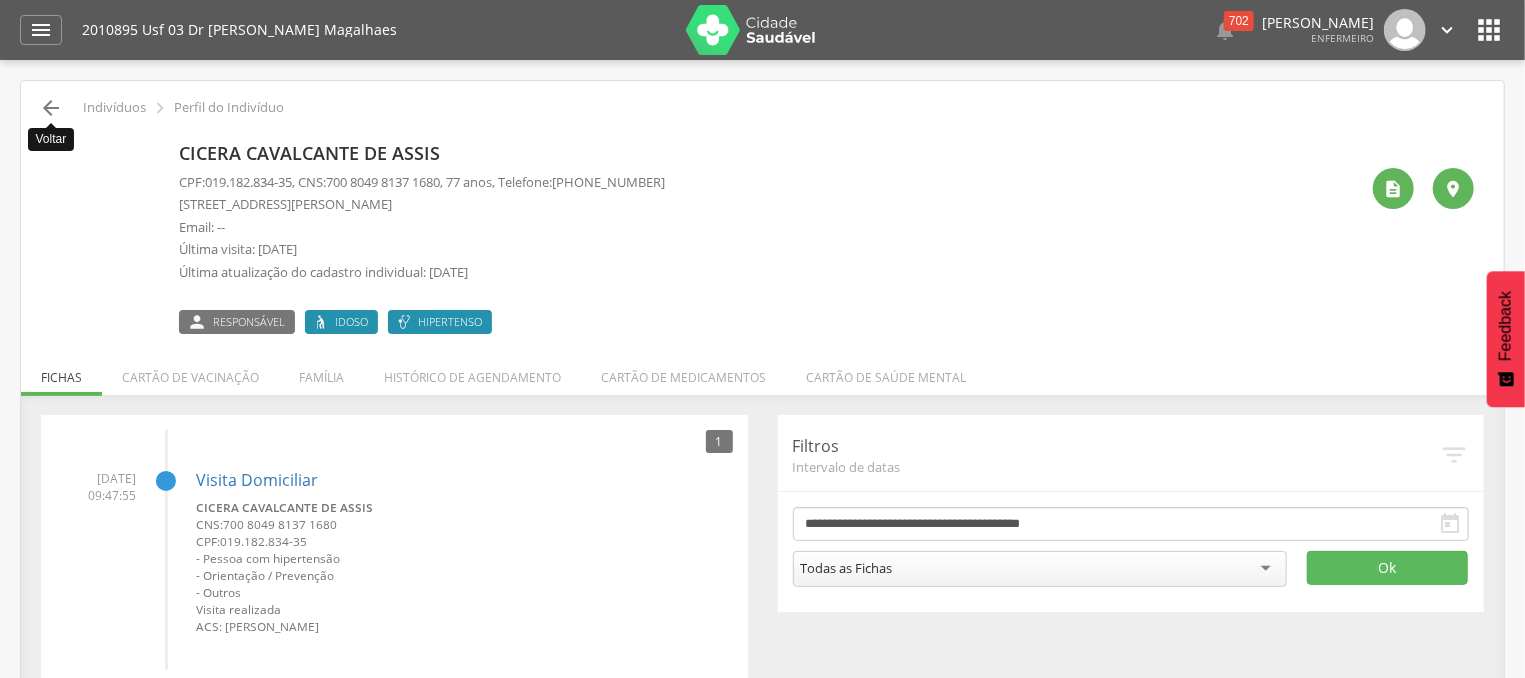 click on "" at bounding box center [51, 108] 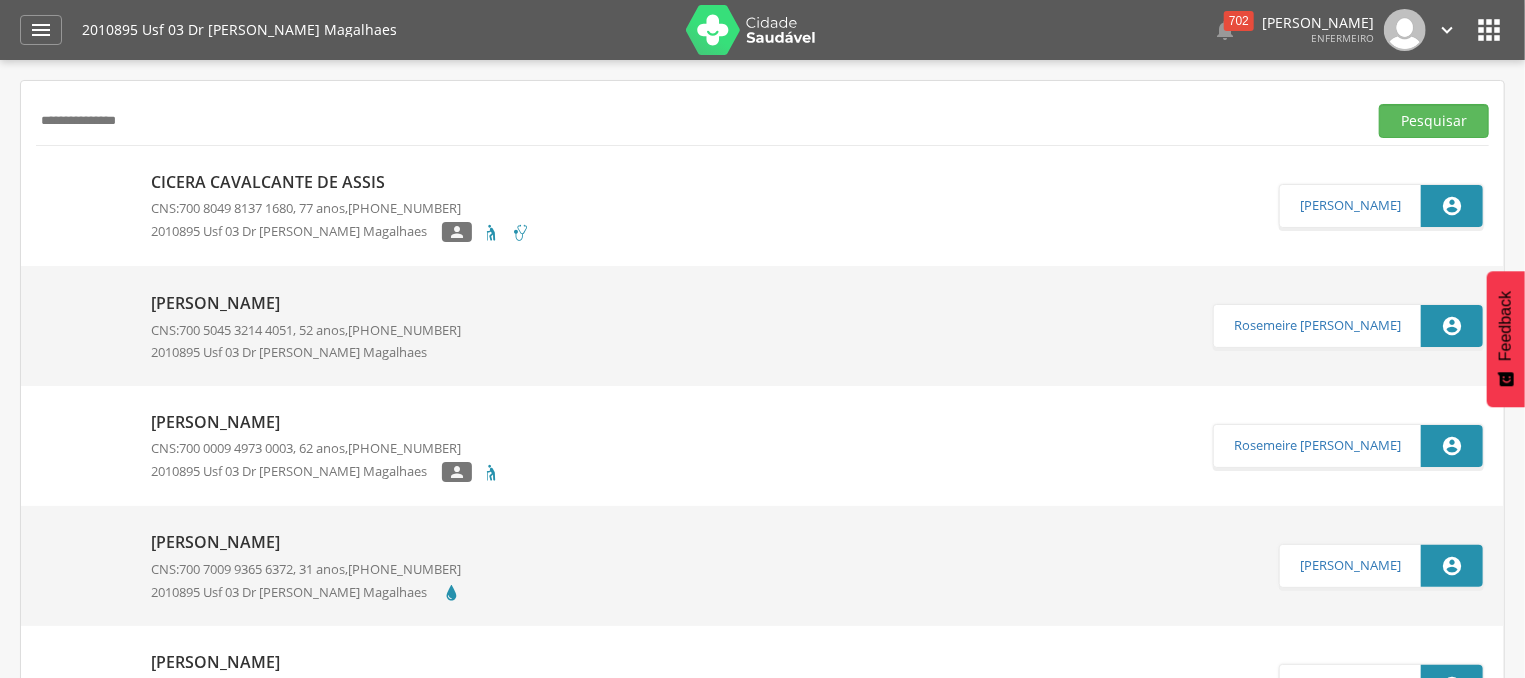 drag, startPoint x: 176, startPoint y: 132, endPoint x: 39, endPoint y: 127, distance: 137.09122 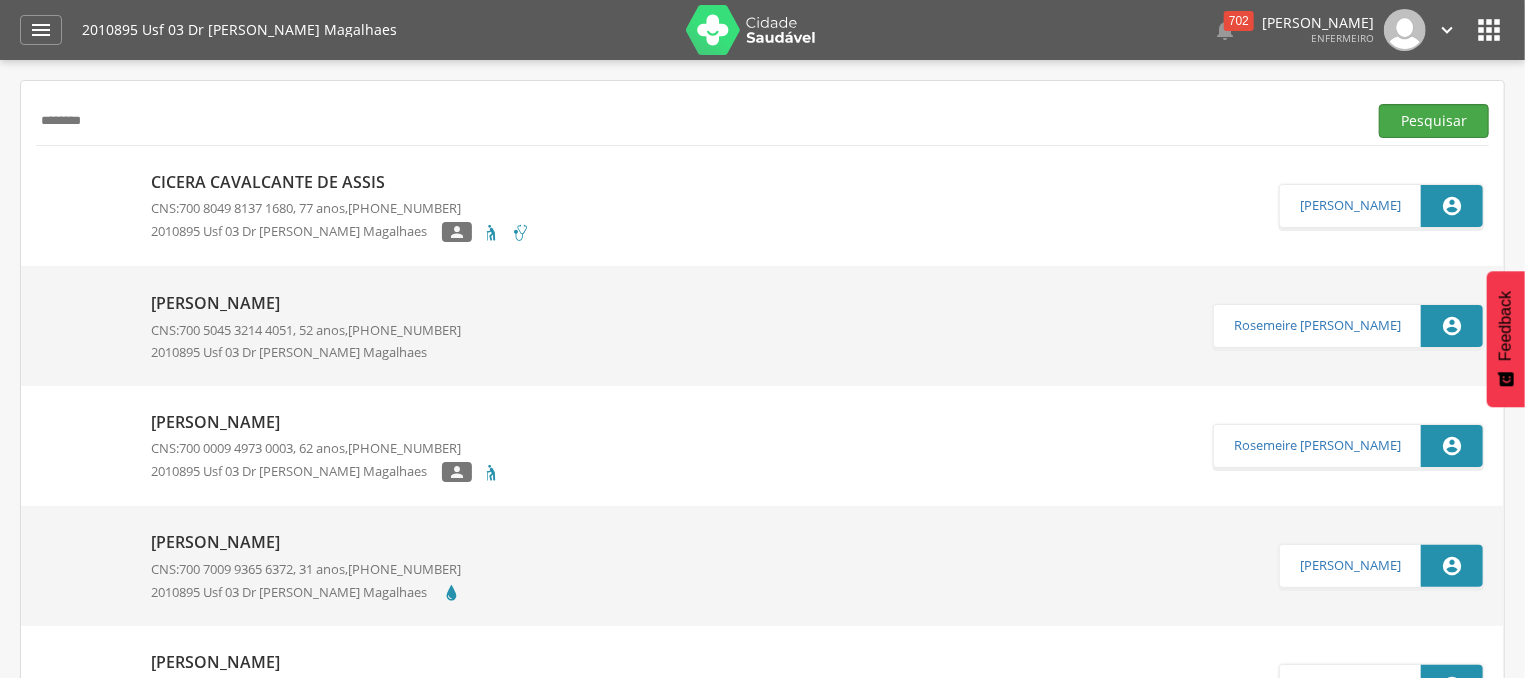 type on "********" 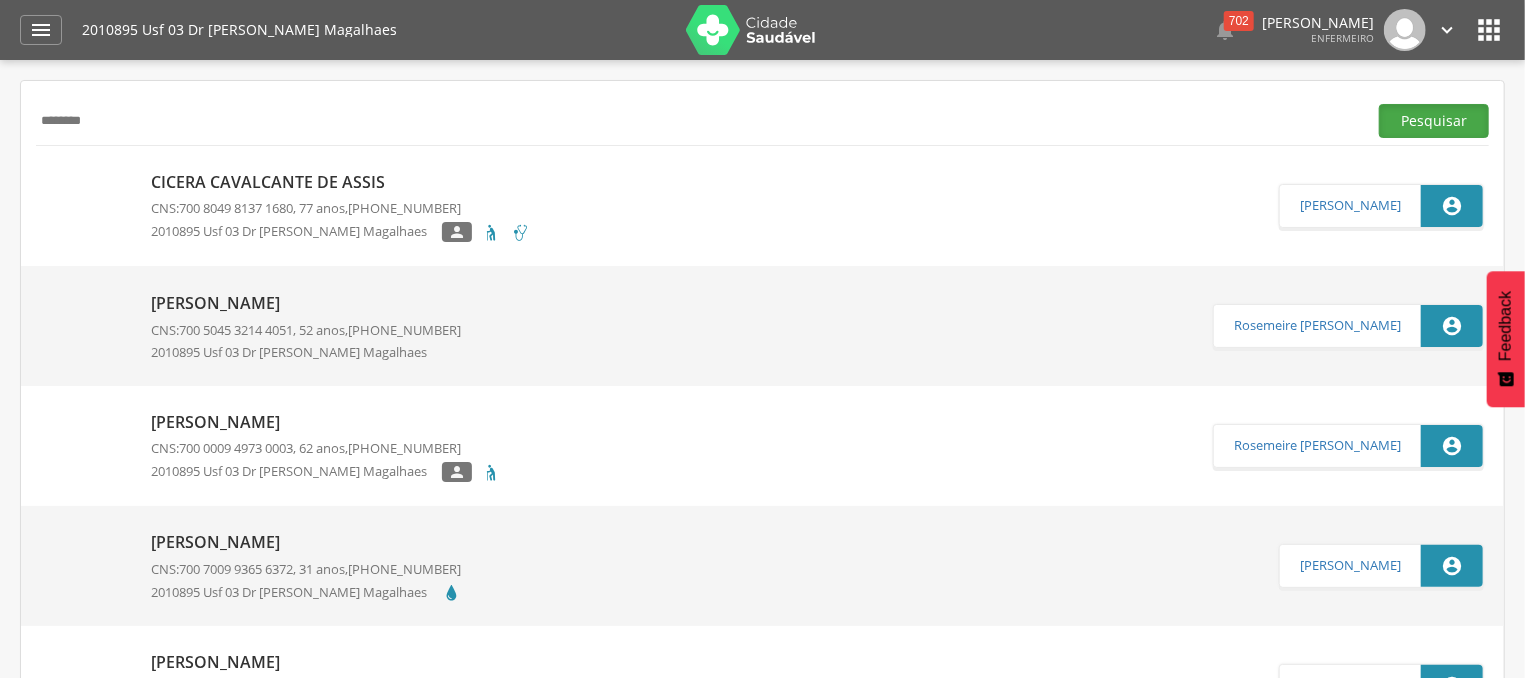 click on "Pesquisar" at bounding box center [1434, 121] 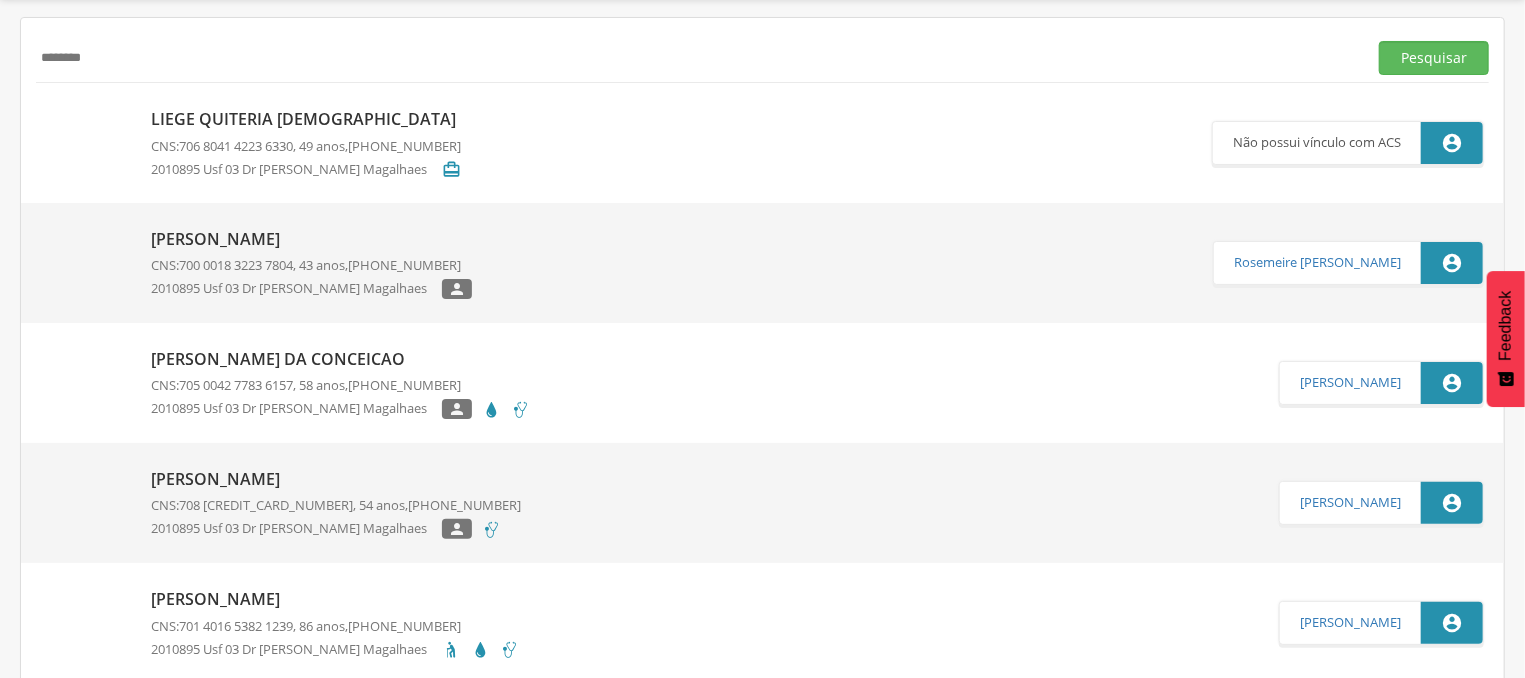 scroll, scrollTop: 107, scrollLeft: 0, axis: vertical 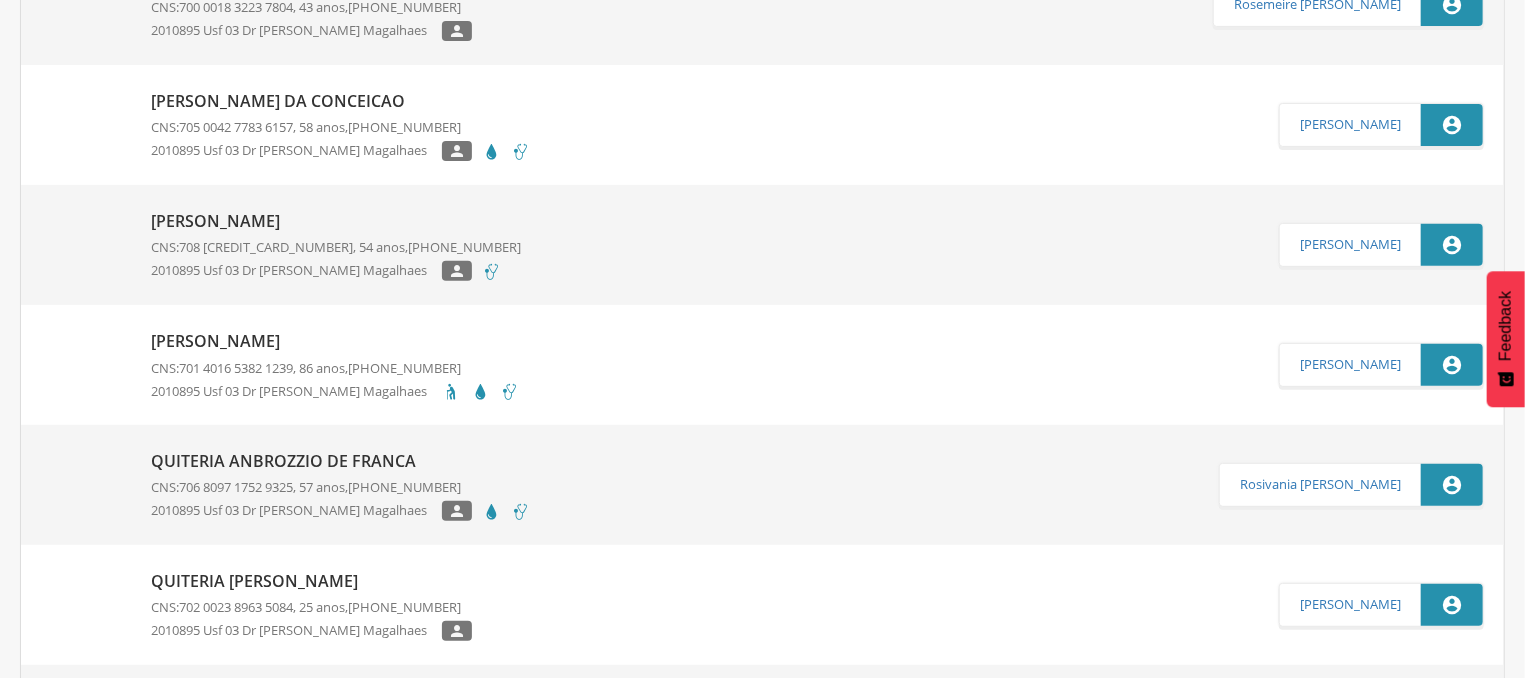 click on "[PERSON_NAME]" at bounding box center [335, 341] 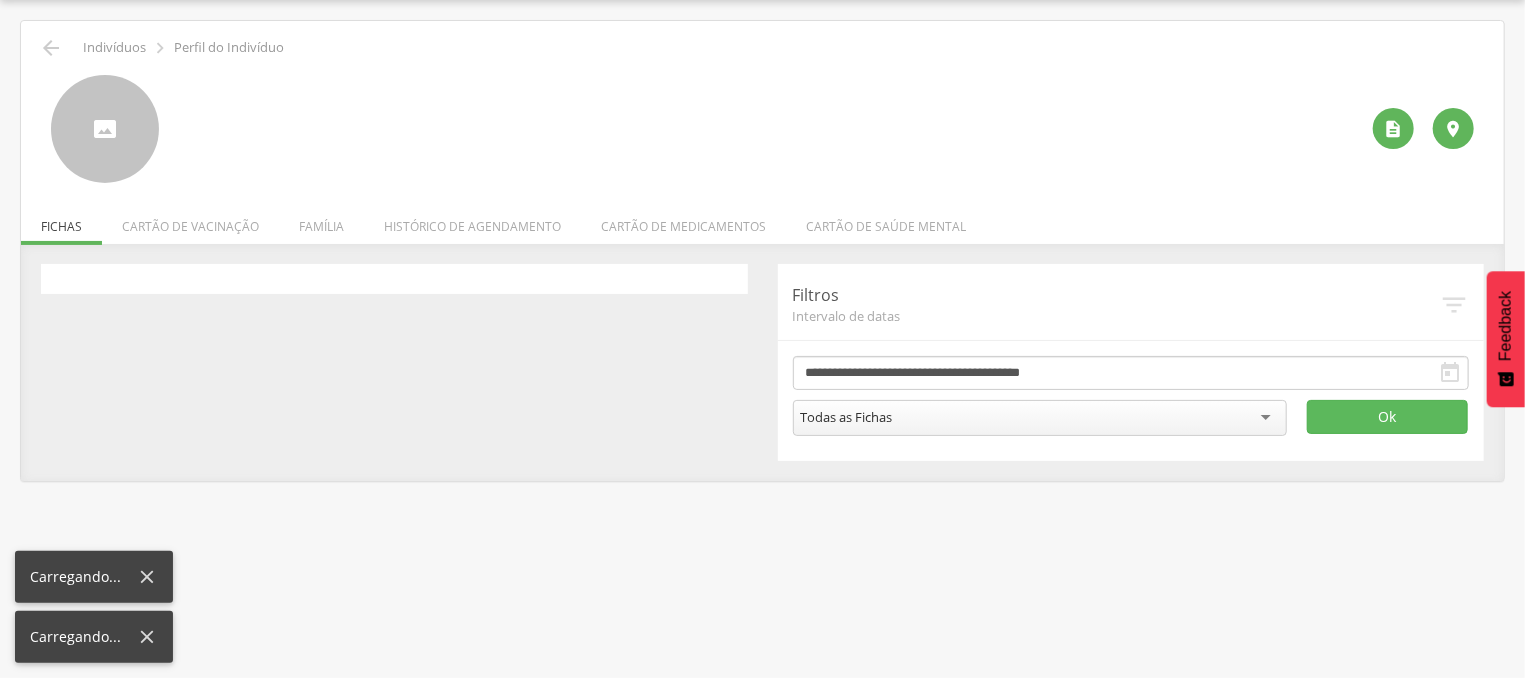 scroll, scrollTop: 60, scrollLeft: 0, axis: vertical 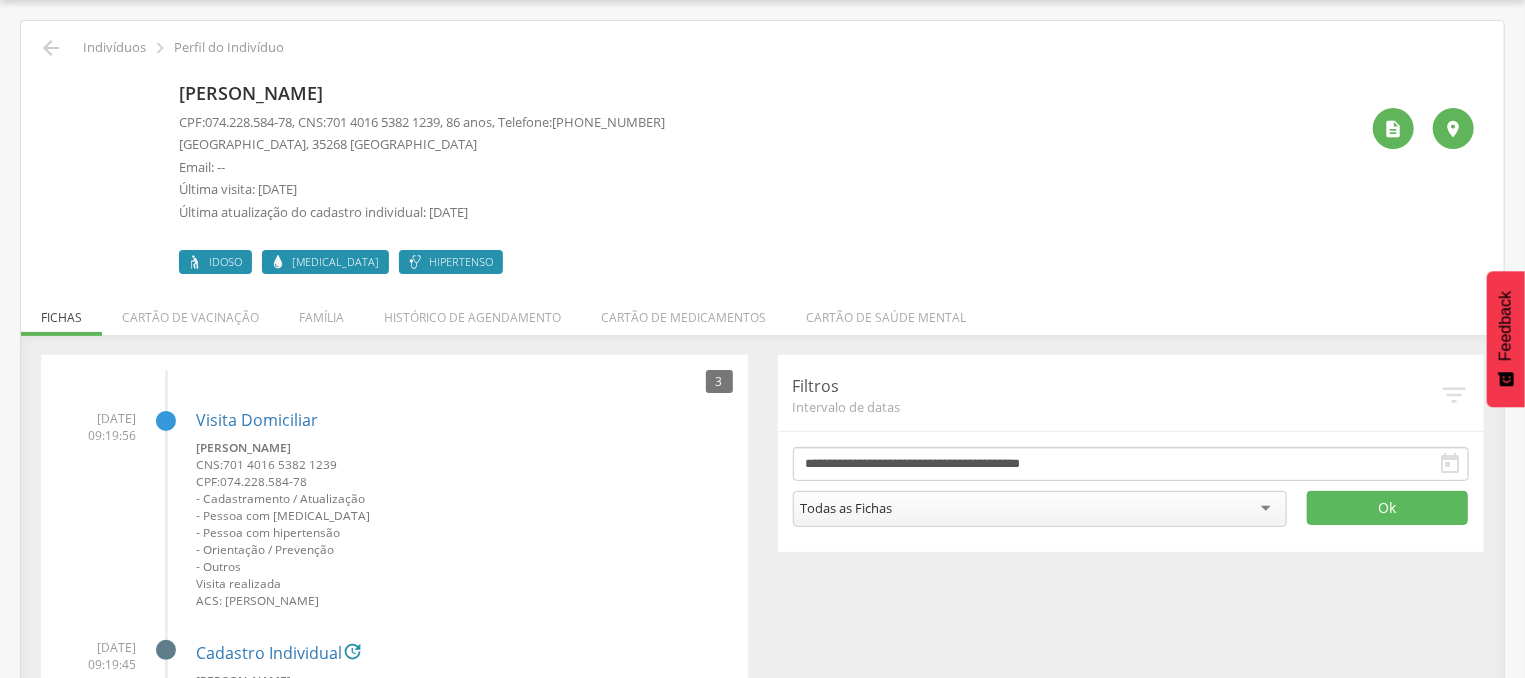 drag, startPoint x: 339, startPoint y: 121, endPoint x: 462, endPoint y: 123, distance: 123.01626 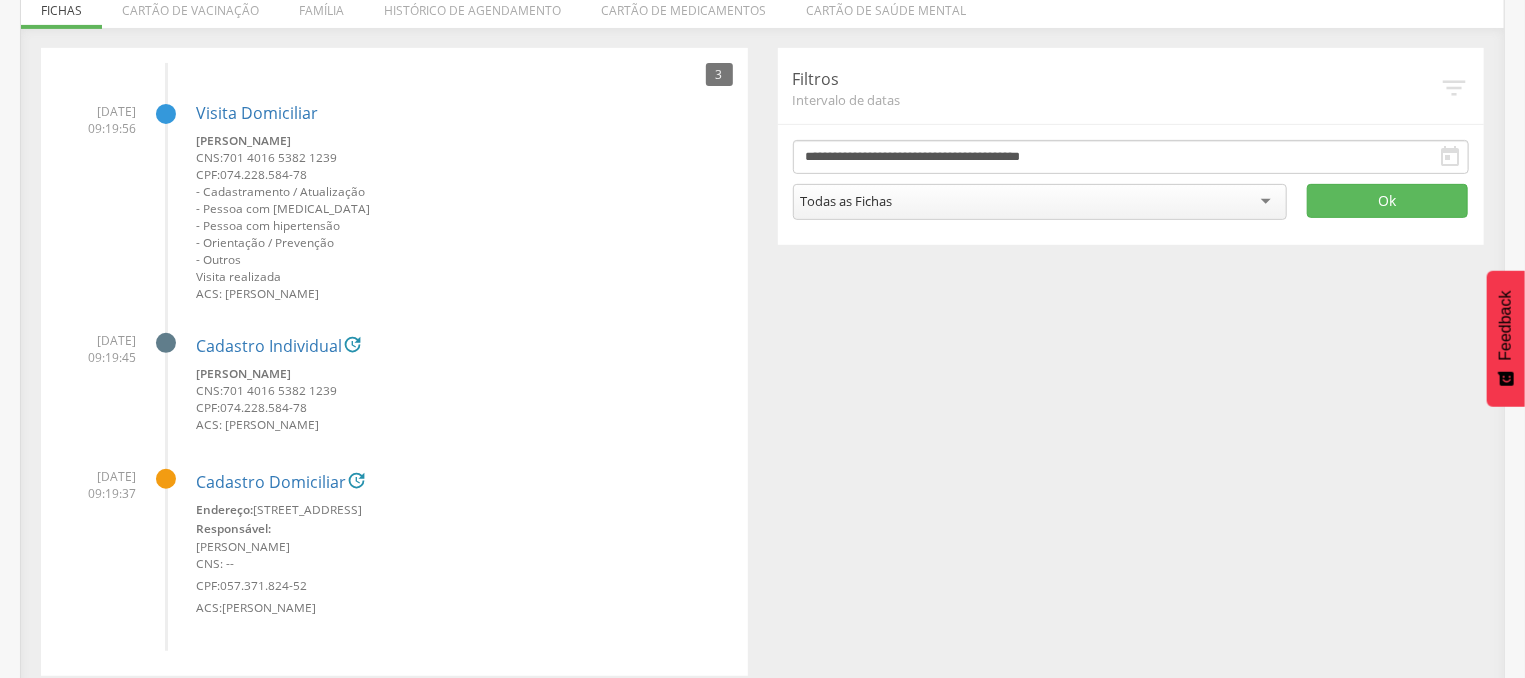 scroll, scrollTop: 381, scrollLeft: 0, axis: vertical 